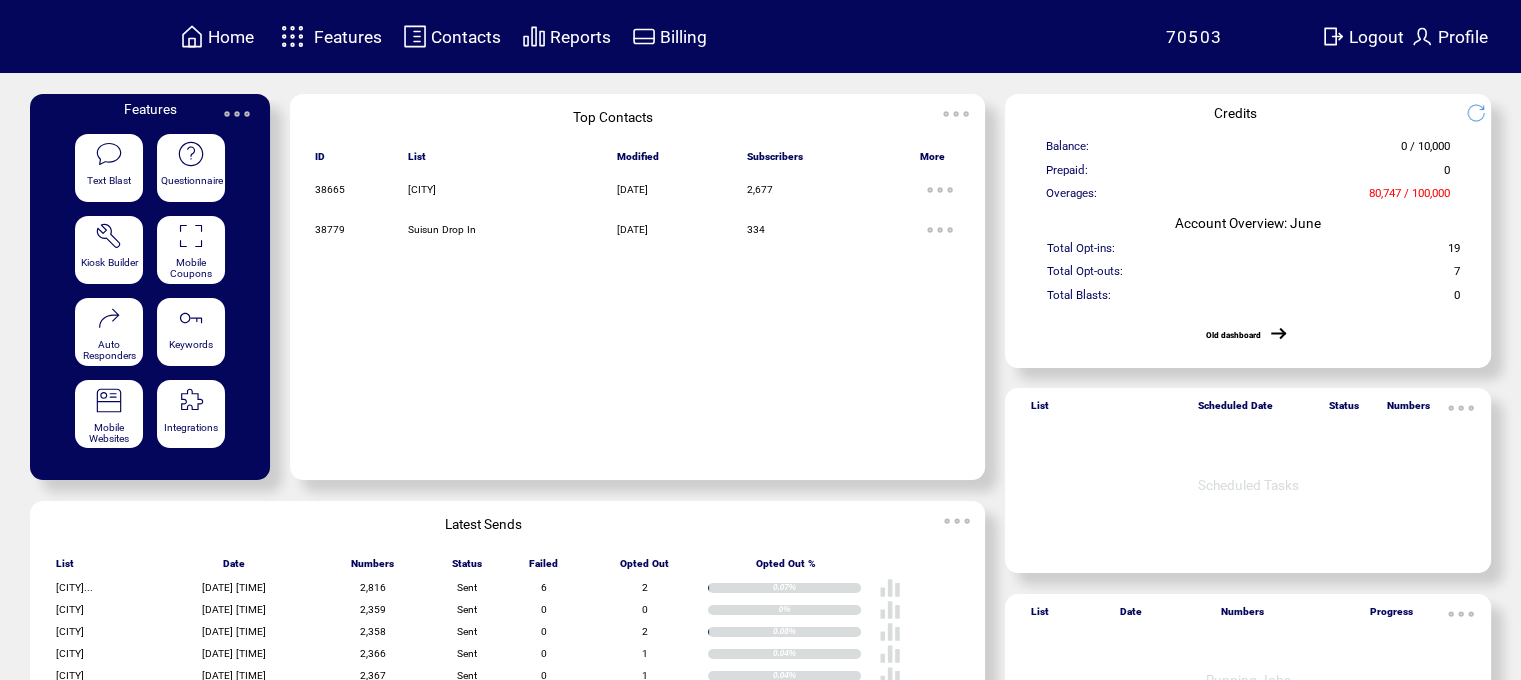 scroll, scrollTop: 0, scrollLeft: 0, axis: both 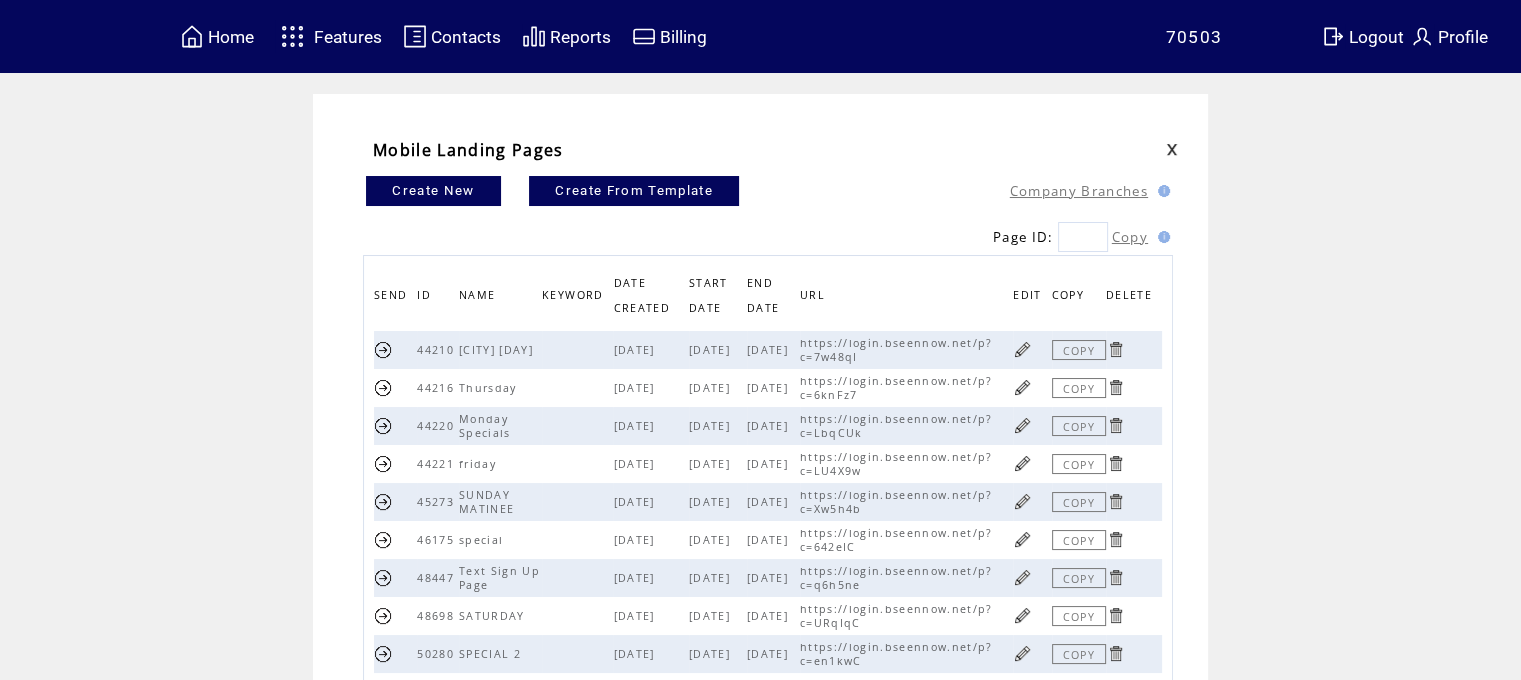 click at bounding box center (1022, 349) 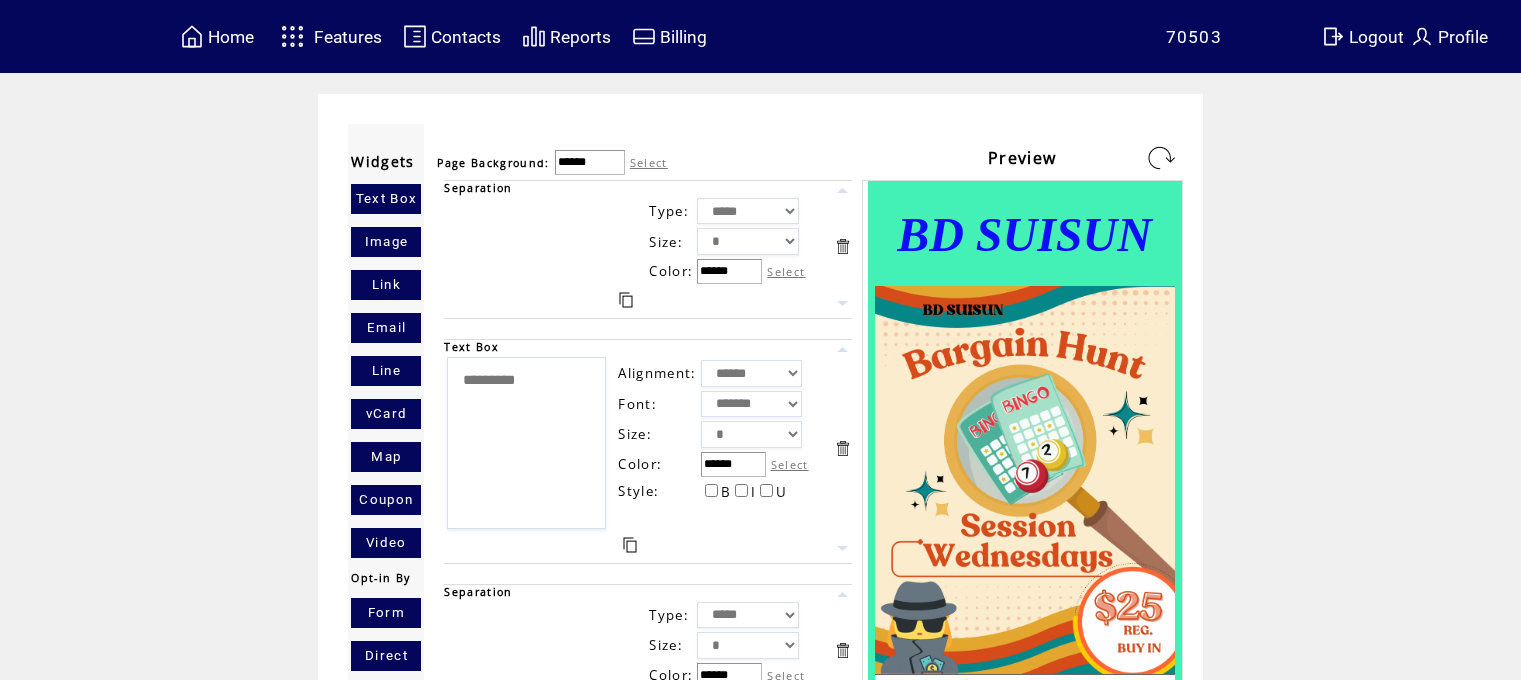 scroll, scrollTop: 0, scrollLeft: 0, axis: both 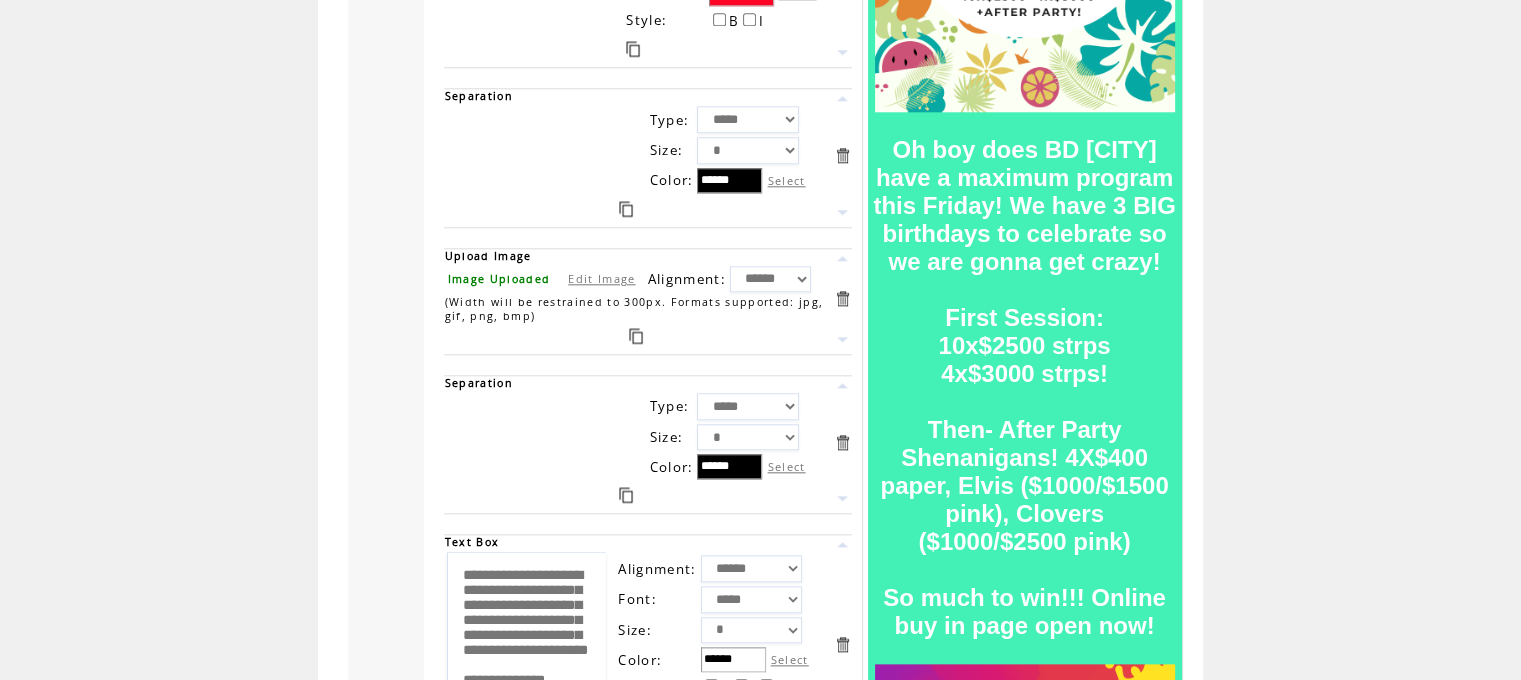 click on "Edit Image" at bounding box center (601, 278) 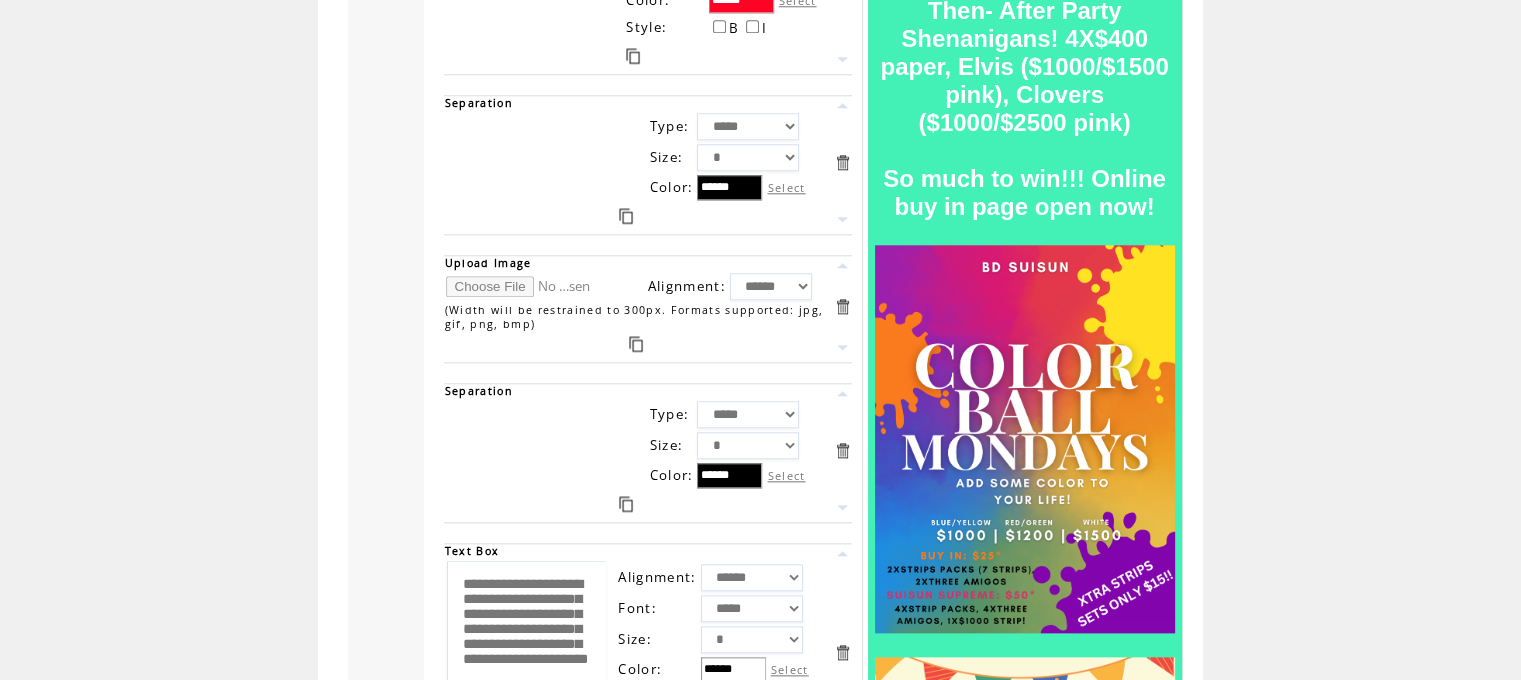 click at bounding box center (521, 286) 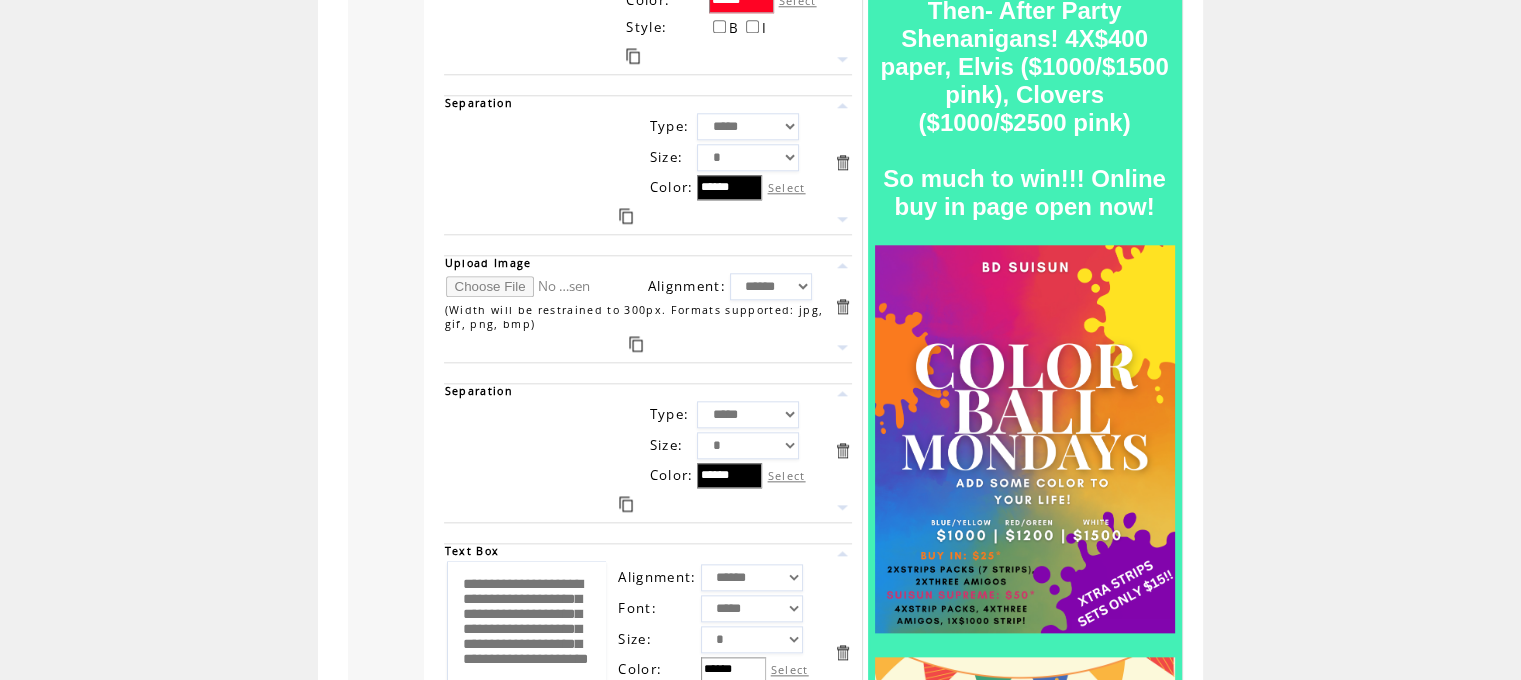 type on "**********" 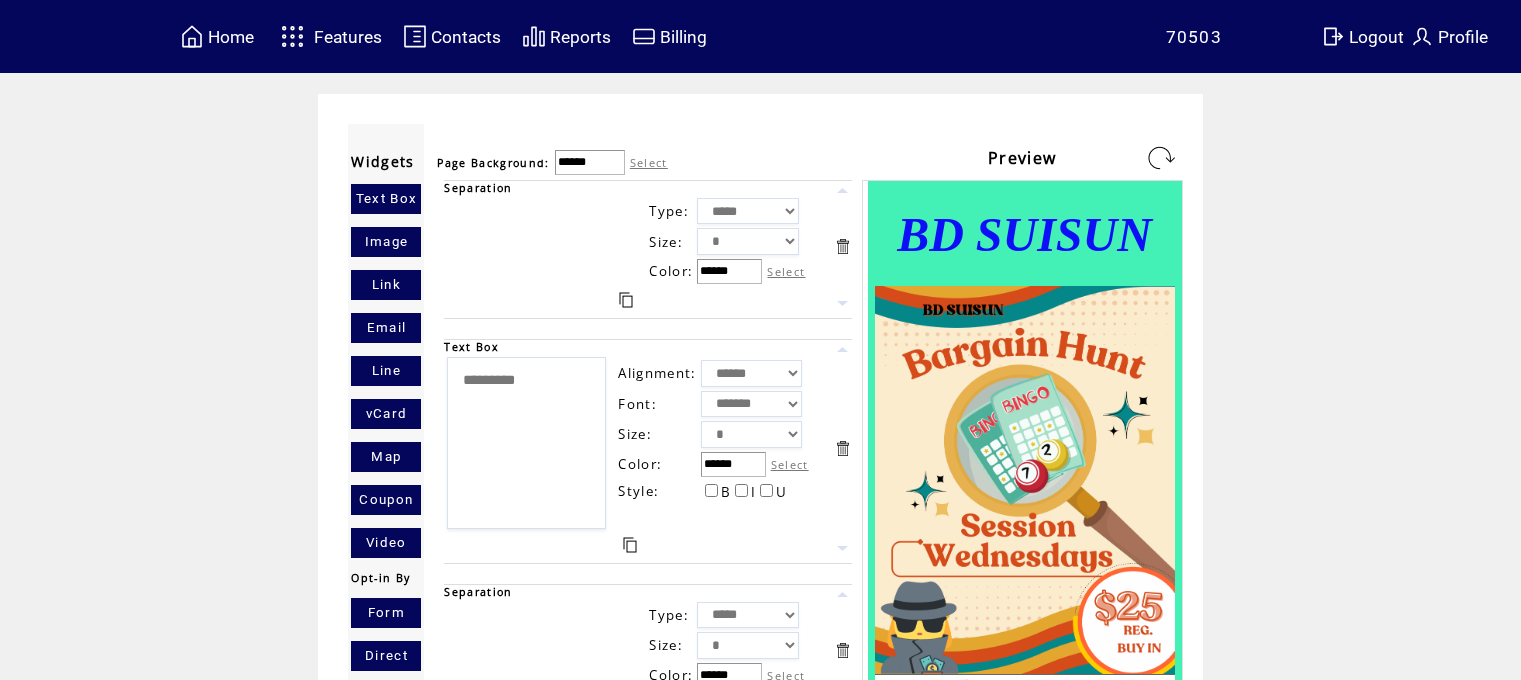 scroll, scrollTop: 0, scrollLeft: 0, axis: both 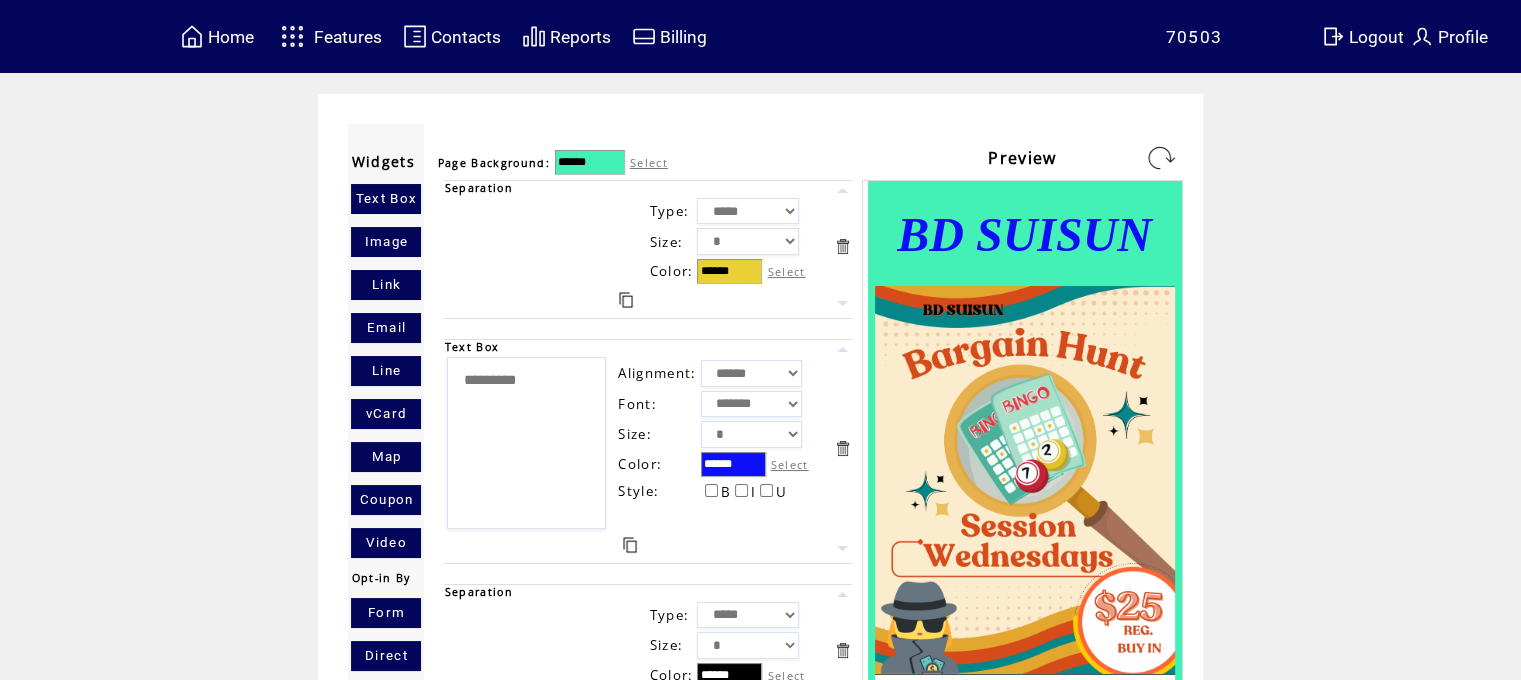 click at bounding box center [1161, 158] 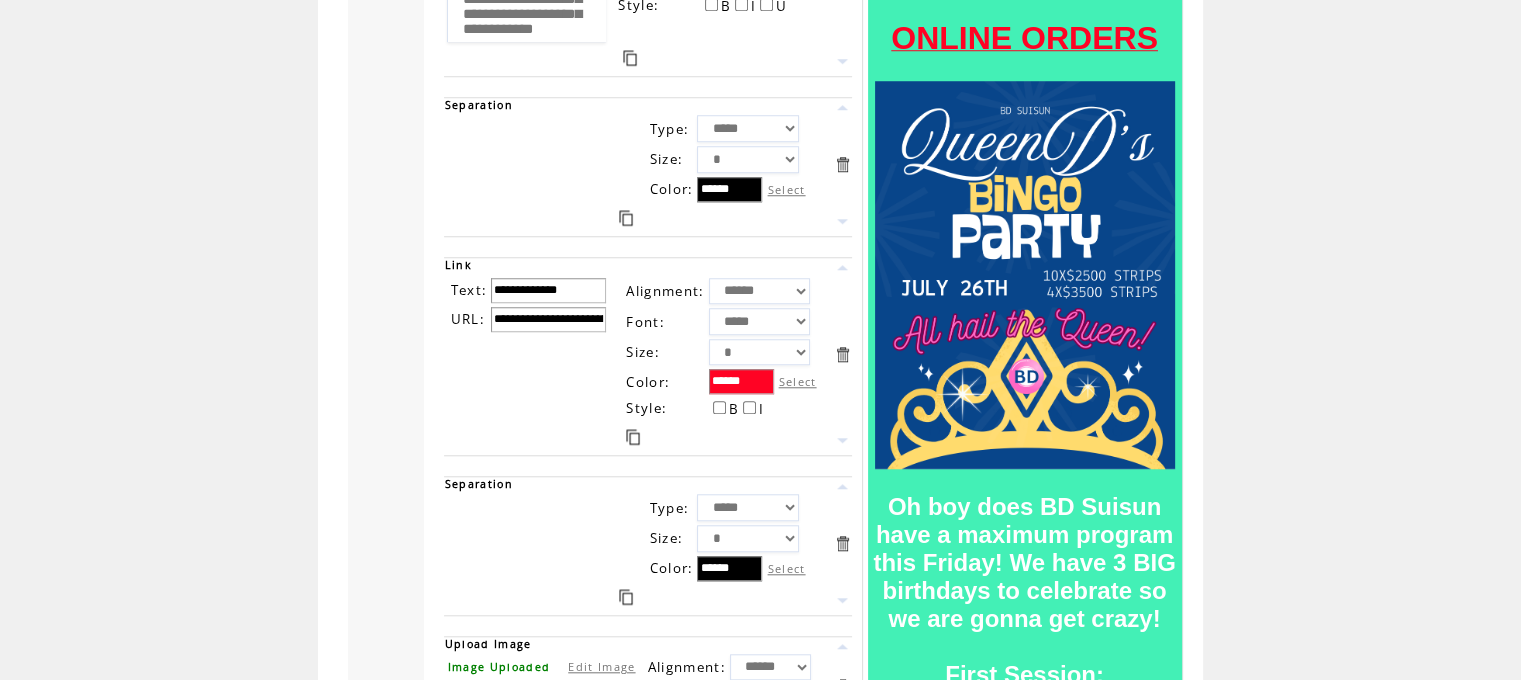 scroll, scrollTop: 1713, scrollLeft: 0, axis: vertical 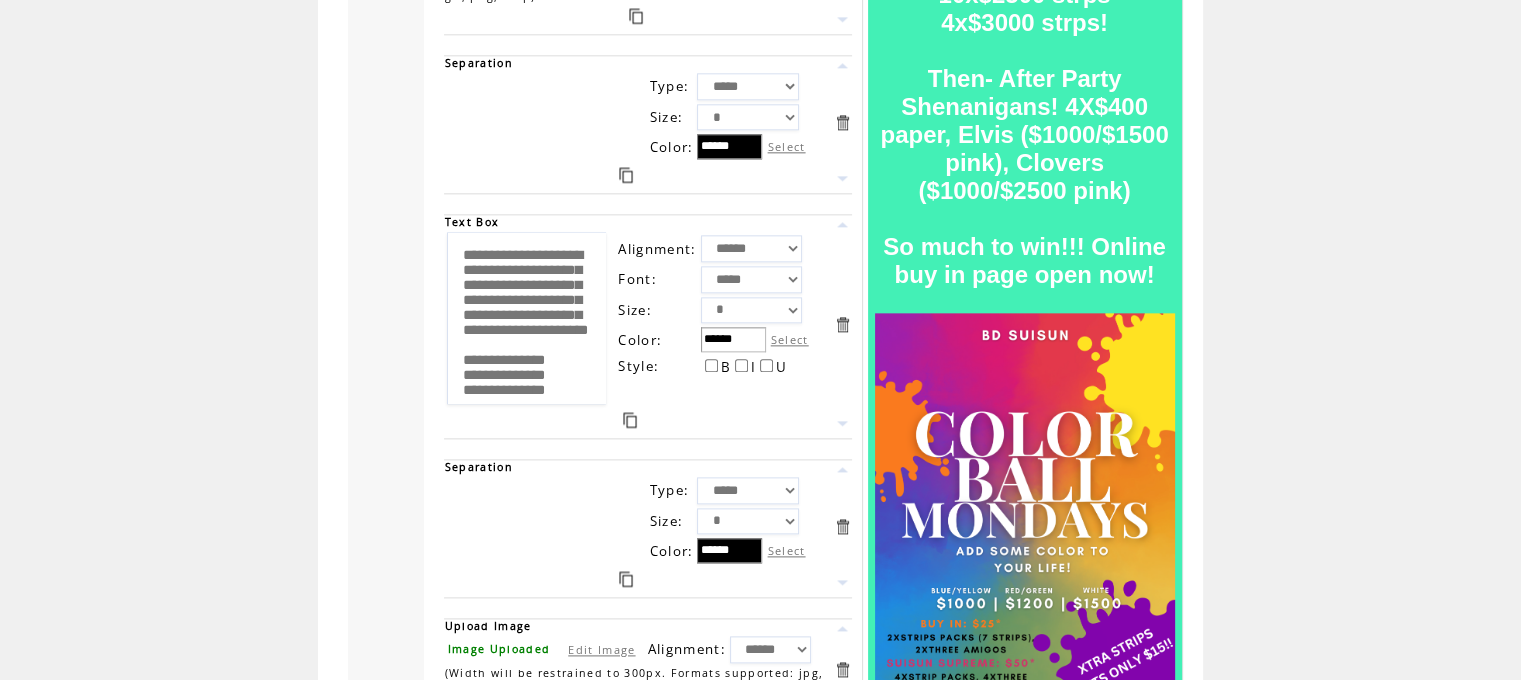 drag, startPoint x: 584, startPoint y: 378, endPoint x: 366, endPoint y: 215, distance: 272.2003 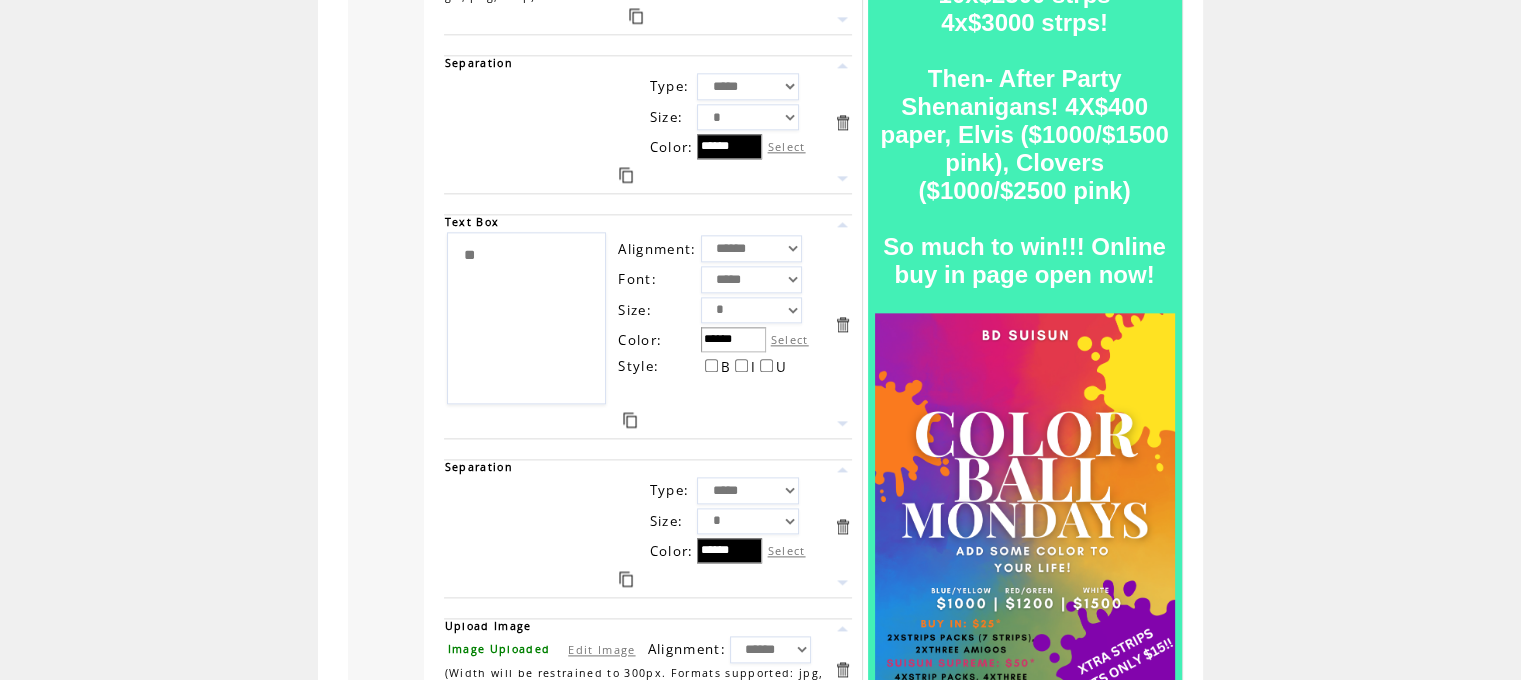 type on "*" 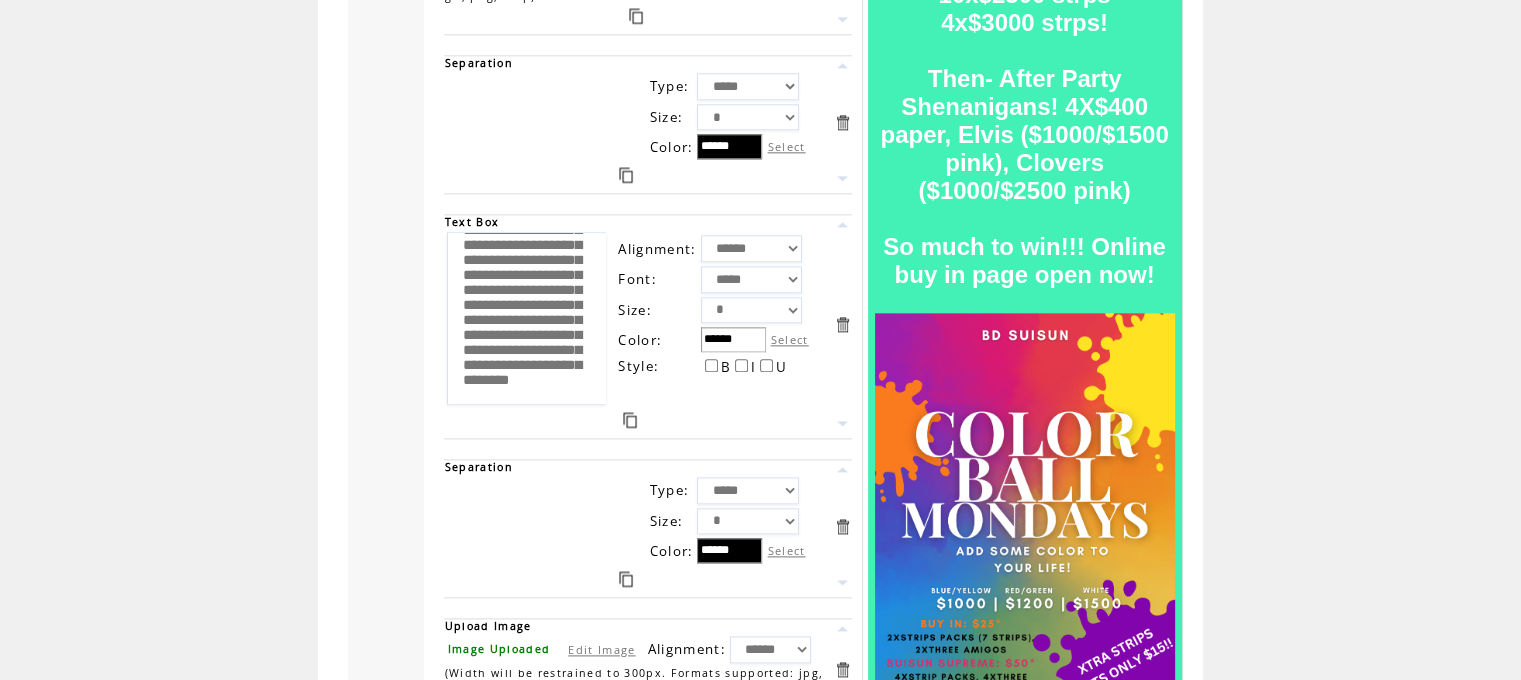 scroll, scrollTop: 365, scrollLeft: 0, axis: vertical 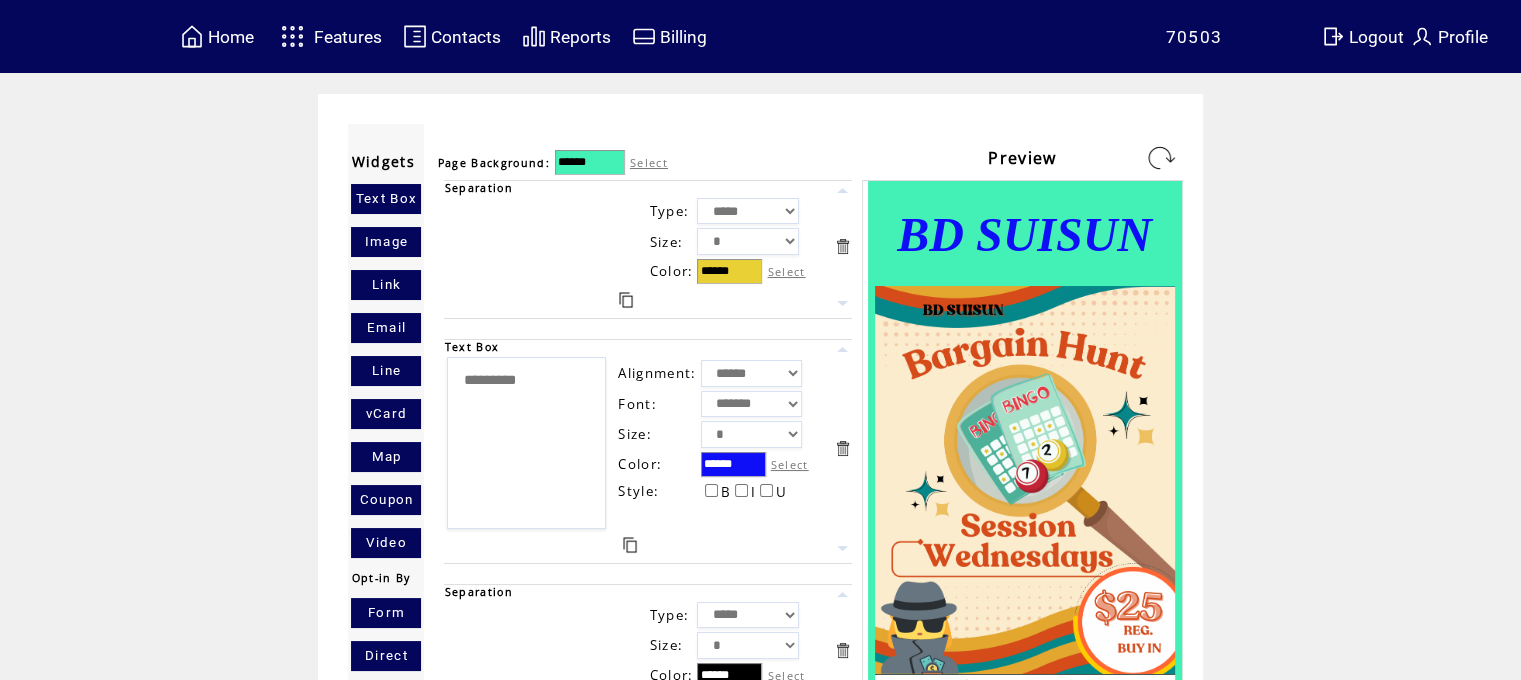 type on "**********" 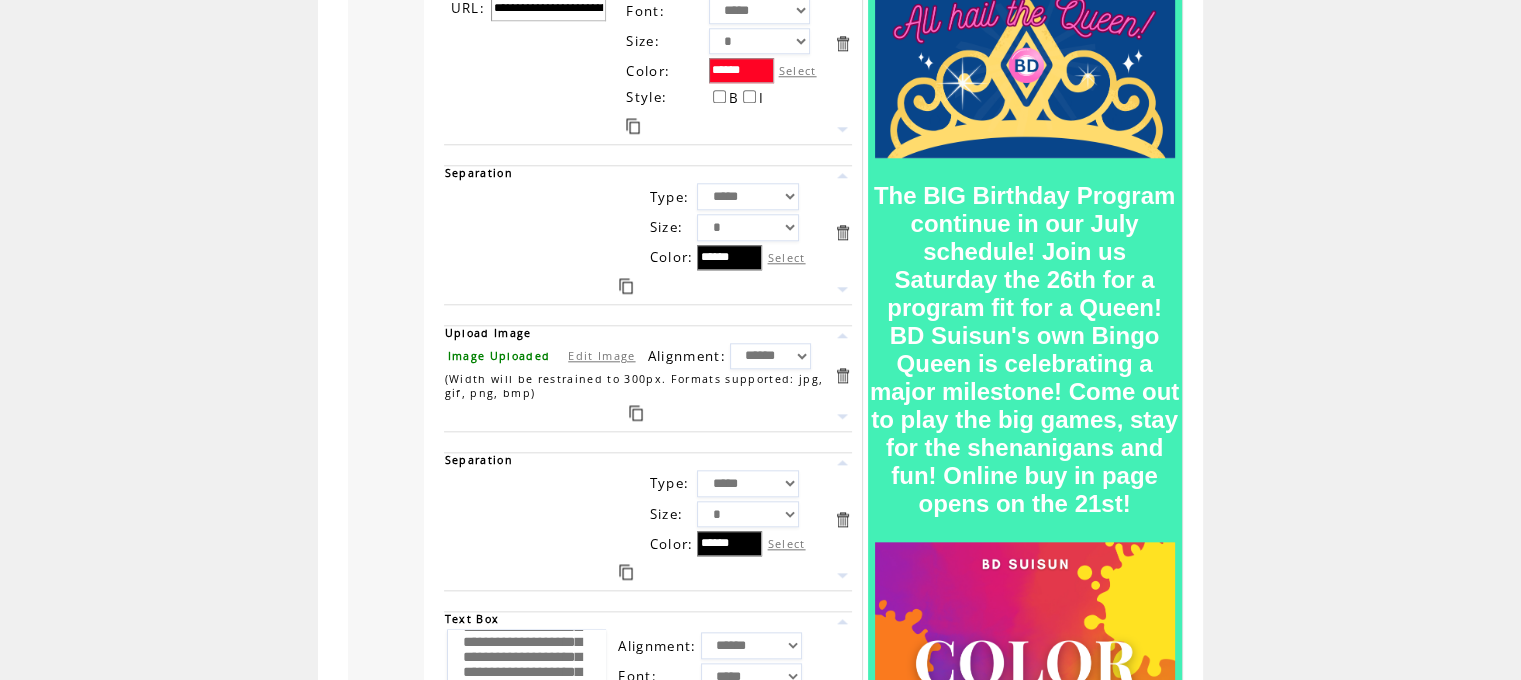 scroll, scrollTop: 1996, scrollLeft: 0, axis: vertical 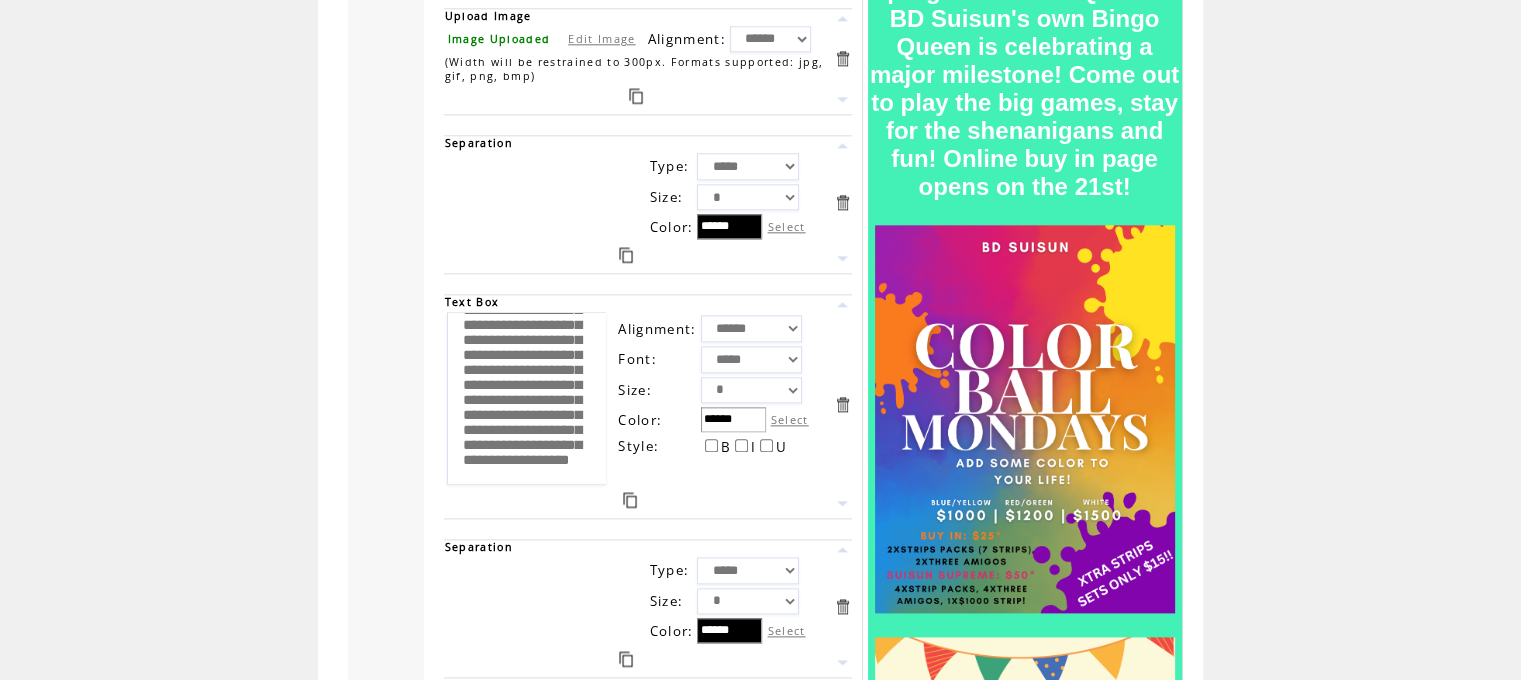 click on "Select" at bounding box center (790, 419) 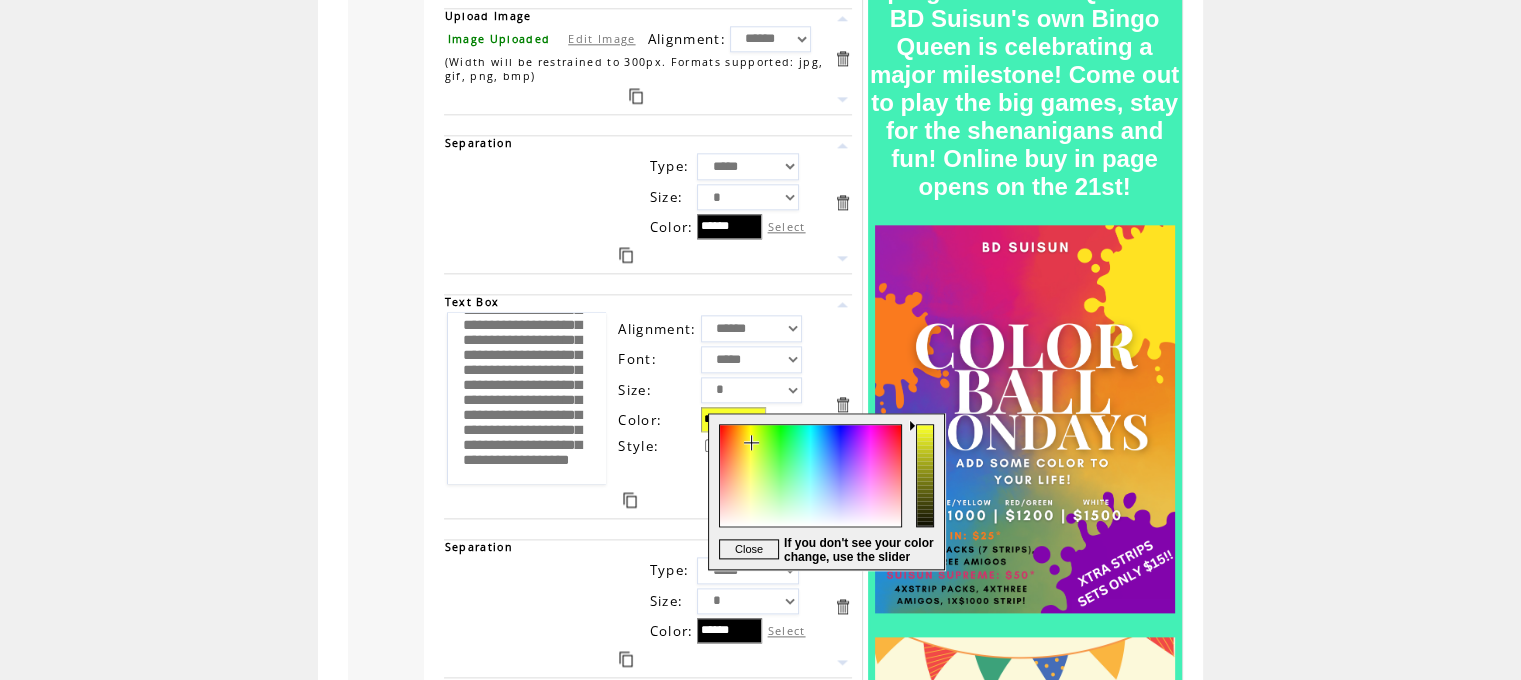 click at bounding box center [809, 491] 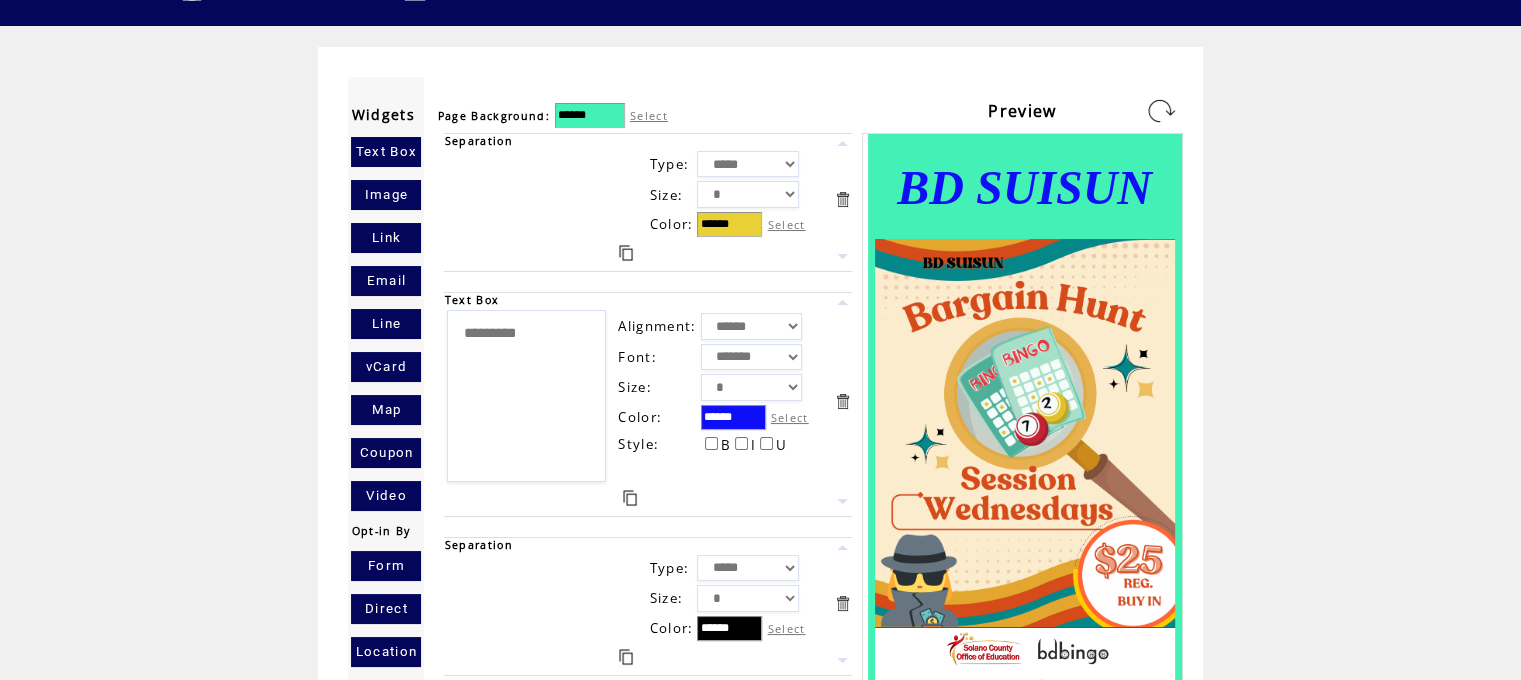 scroll, scrollTop: 0, scrollLeft: 0, axis: both 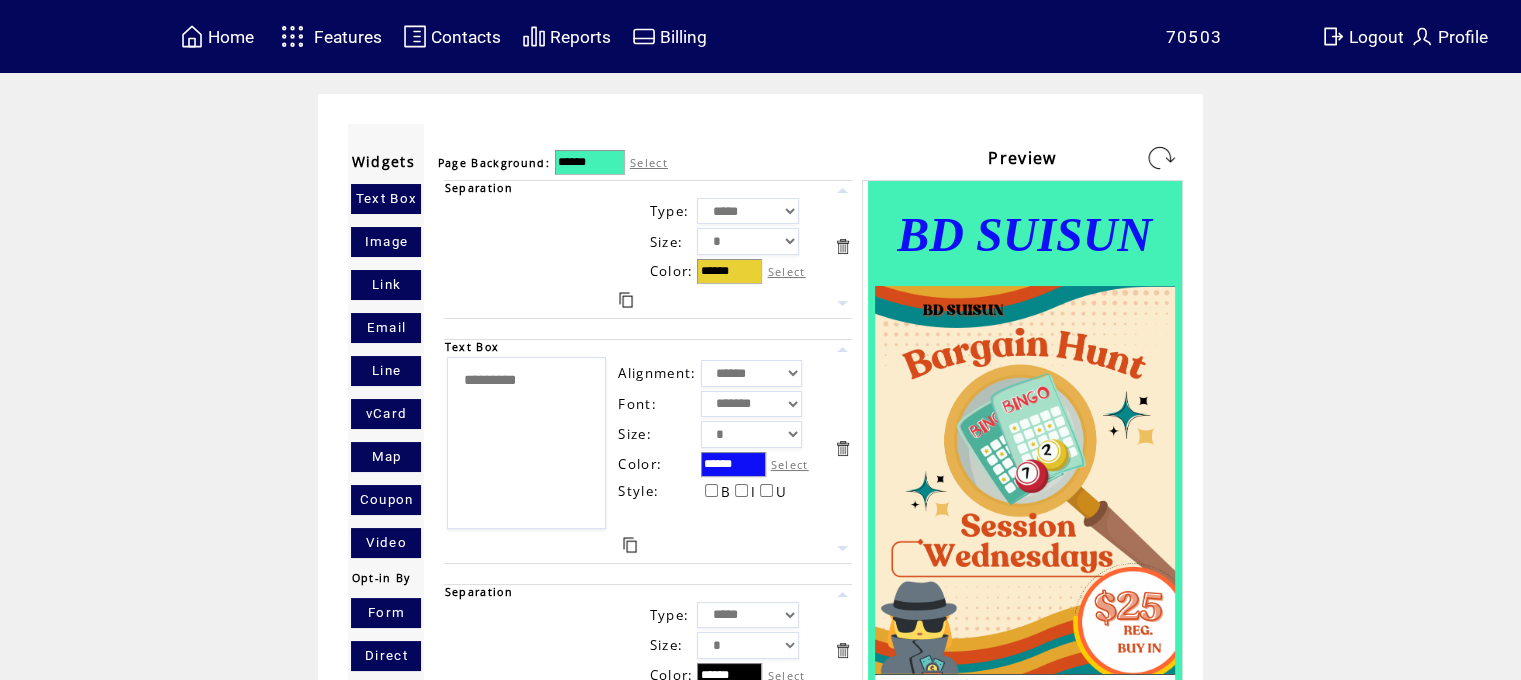 click at bounding box center [1161, 158] 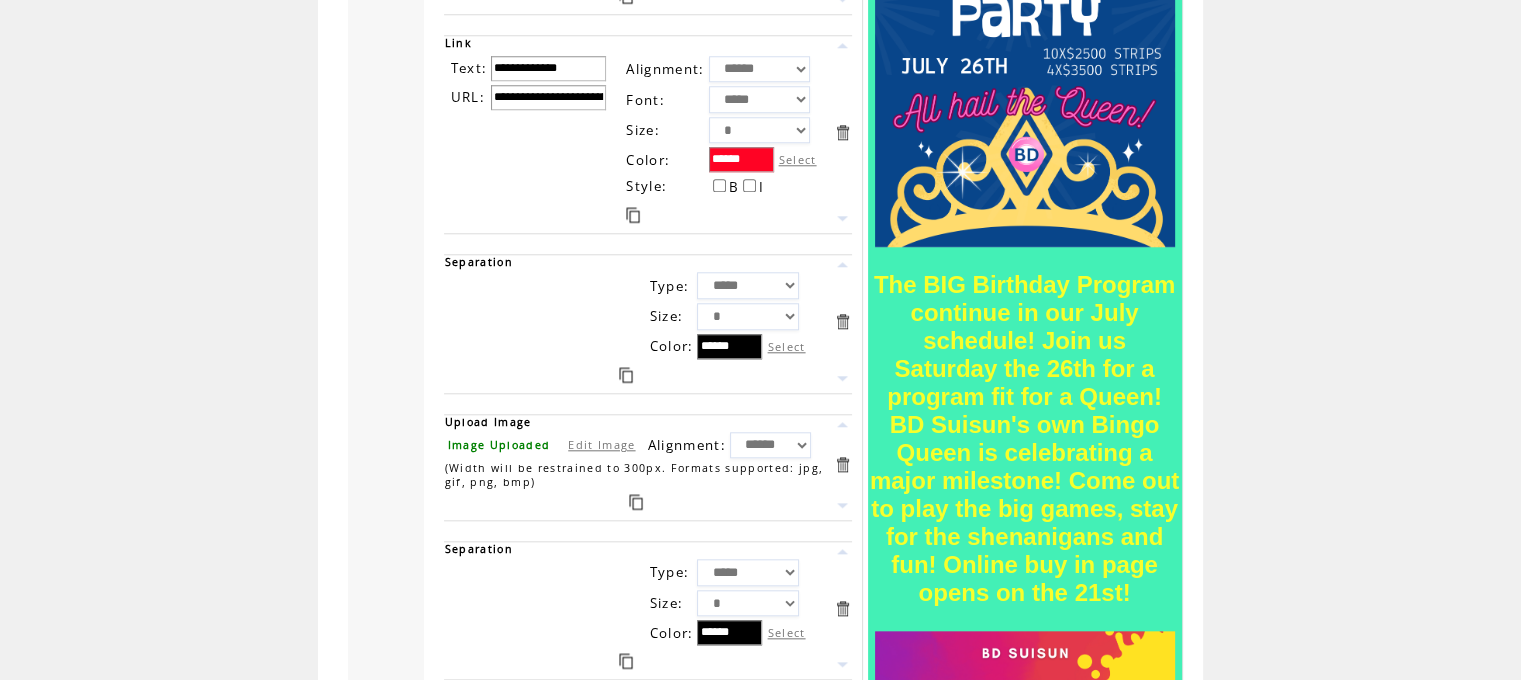 scroll, scrollTop: 1941, scrollLeft: 0, axis: vertical 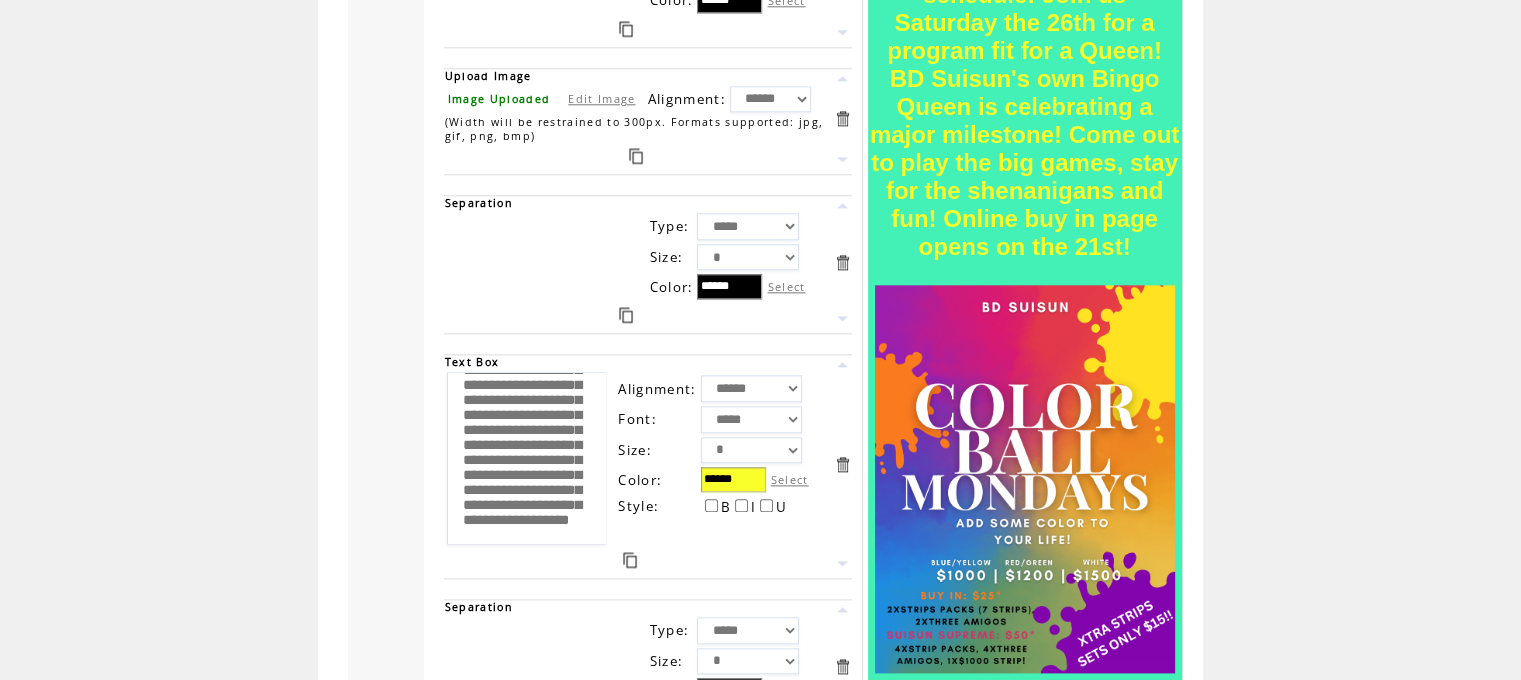click on "Select" at bounding box center [790, 479] 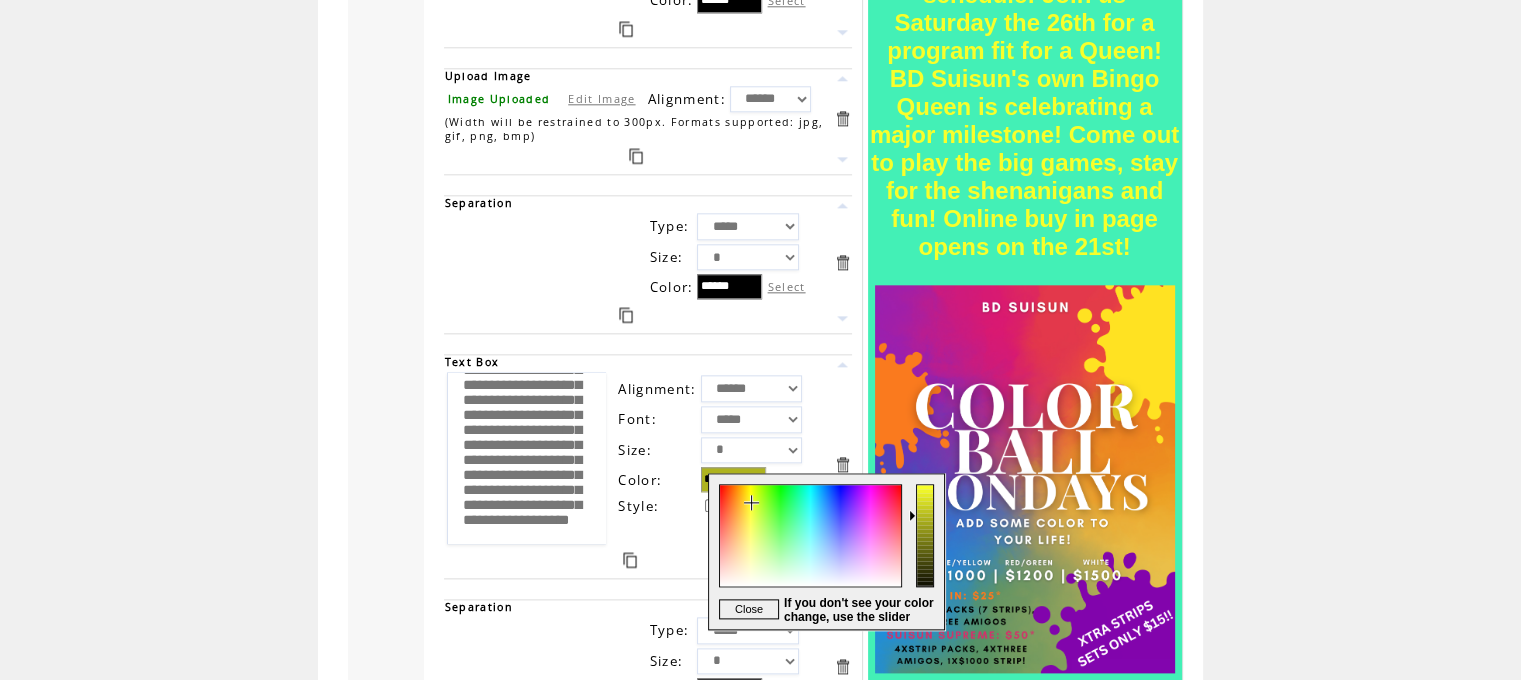 click at bounding box center [926, 551] 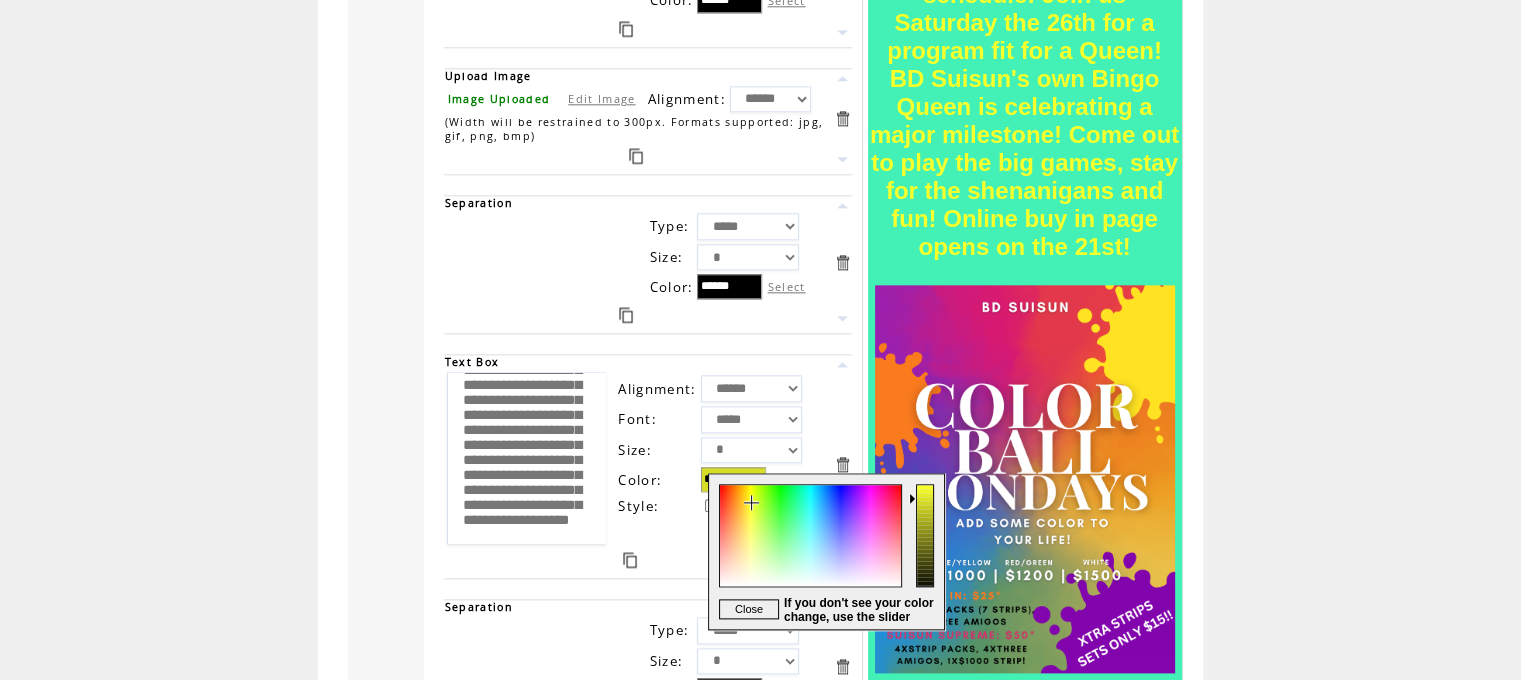 click at bounding box center (926, 551) 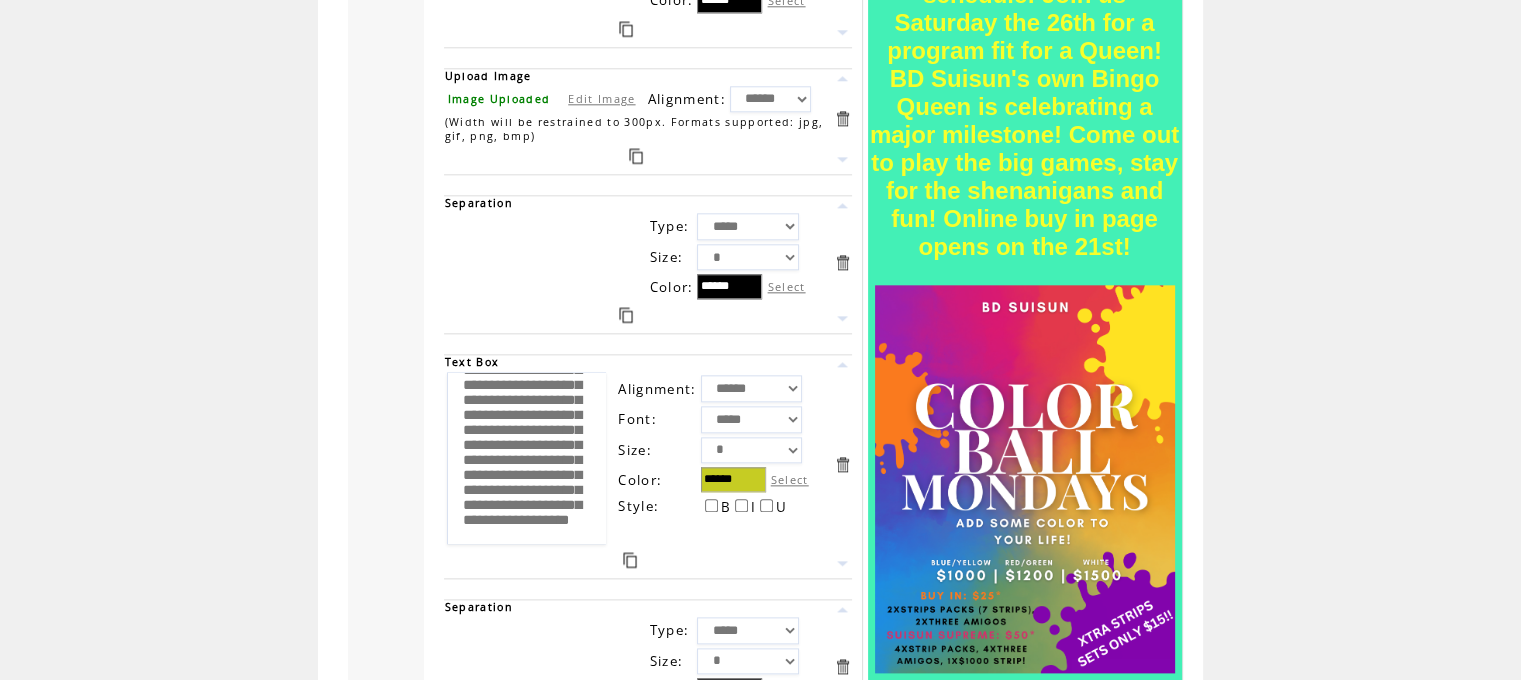 scroll, scrollTop: 0, scrollLeft: 0, axis: both 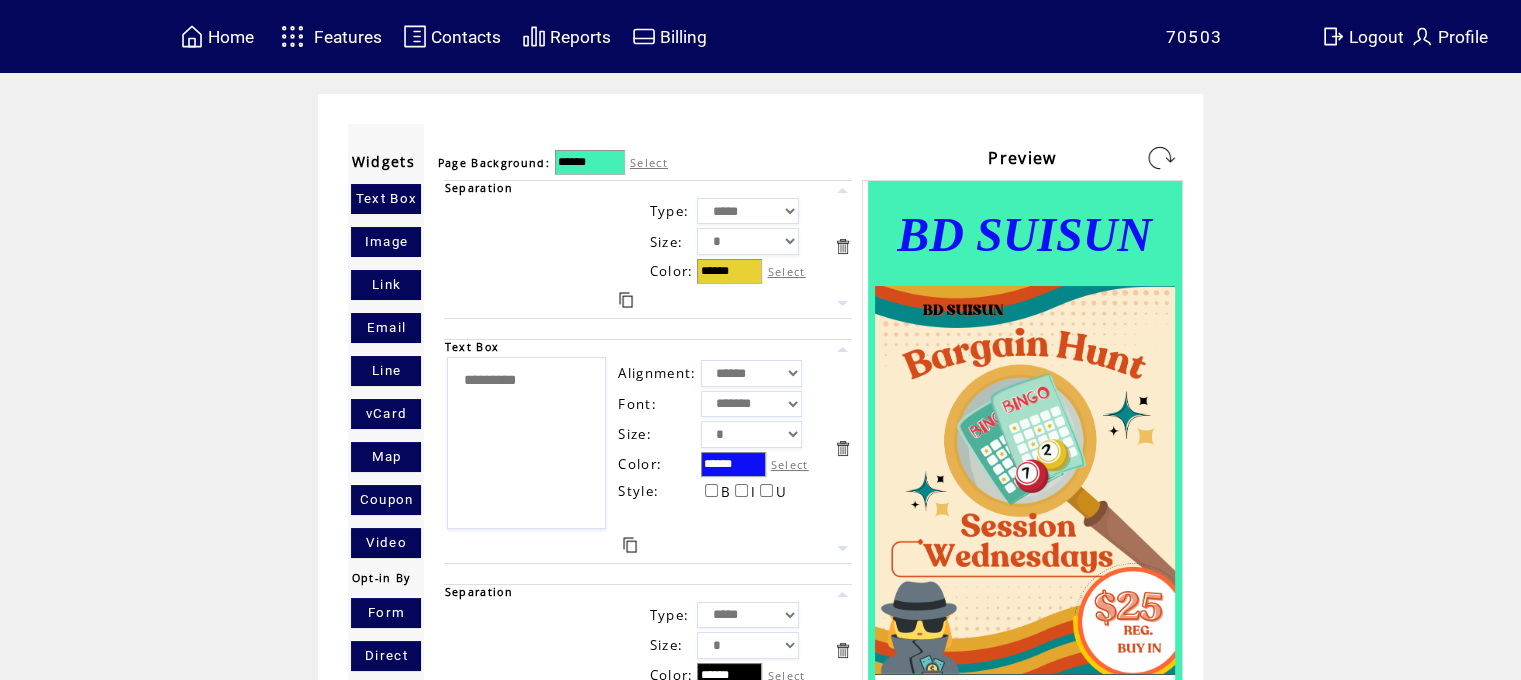 click at bounding box center [1161, 158] 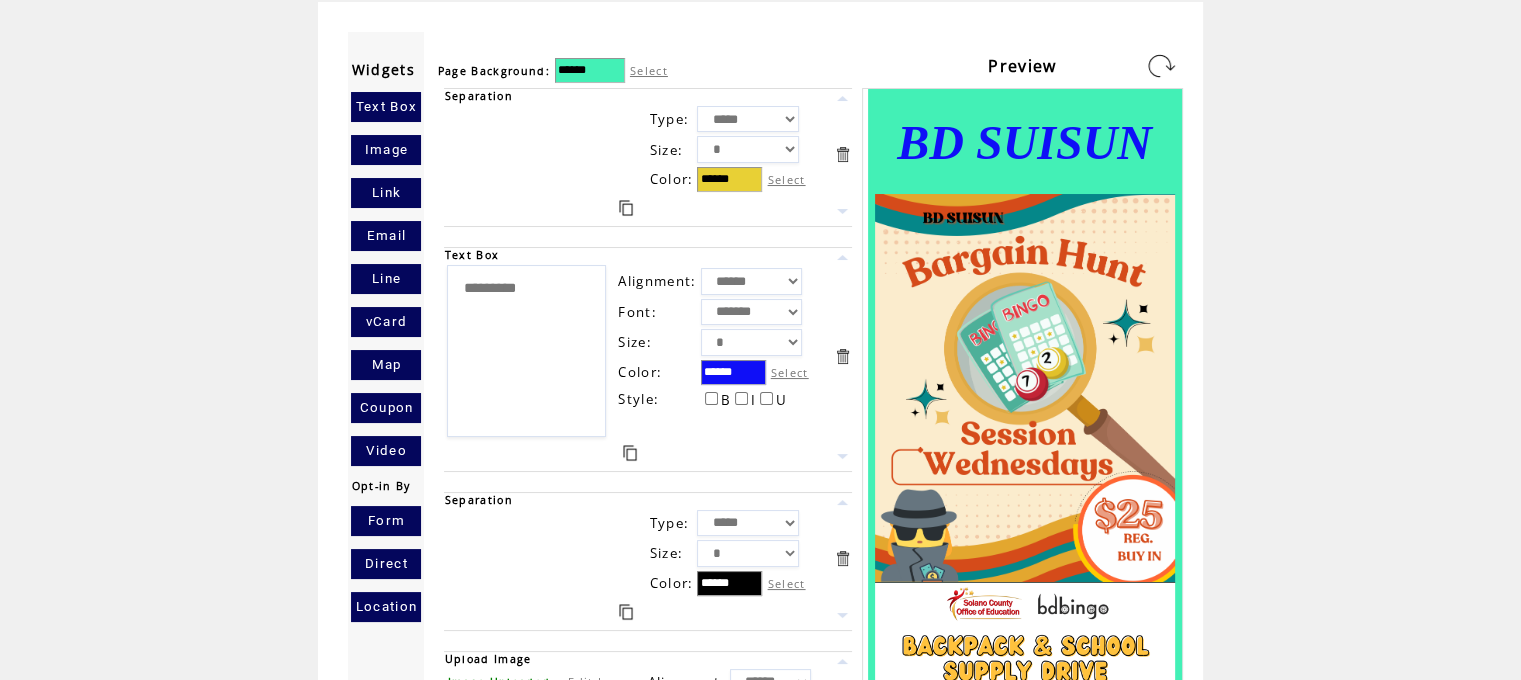 scroll, scrollTop: 69, scrollLeft: 0, axis: vertical 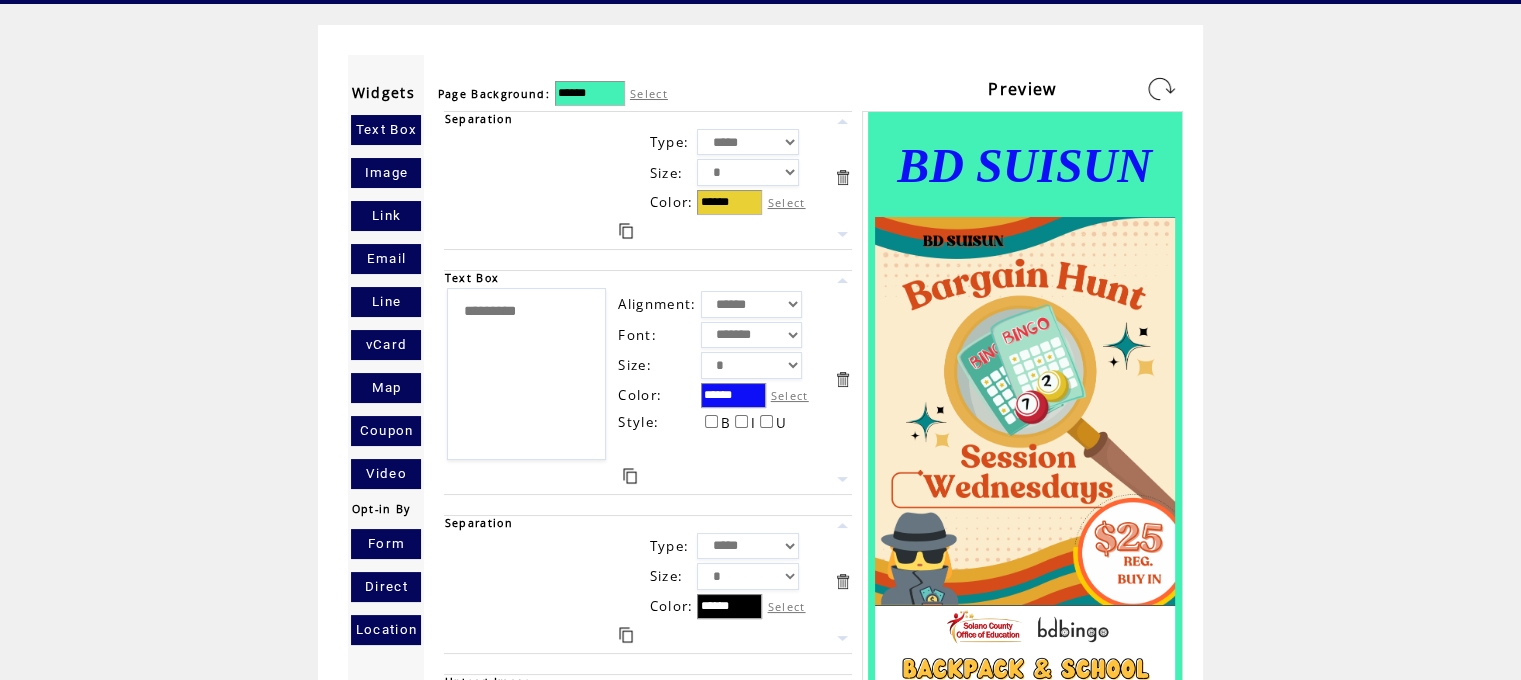click on "Select" at bounding box center (649, 93) 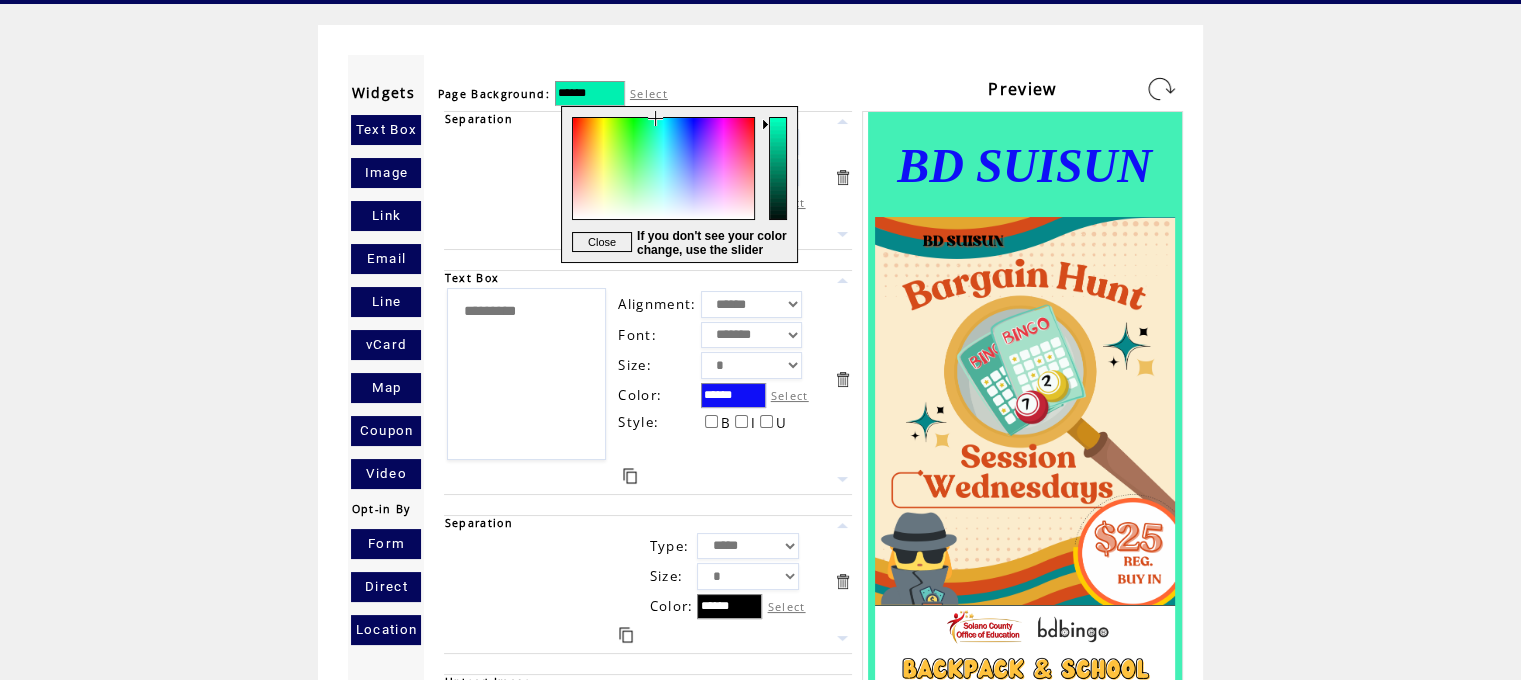 drag, startPoint x: 652, startPoint y: 143, endPoint x: 654, endPoint y: 108, distance: 35.057095 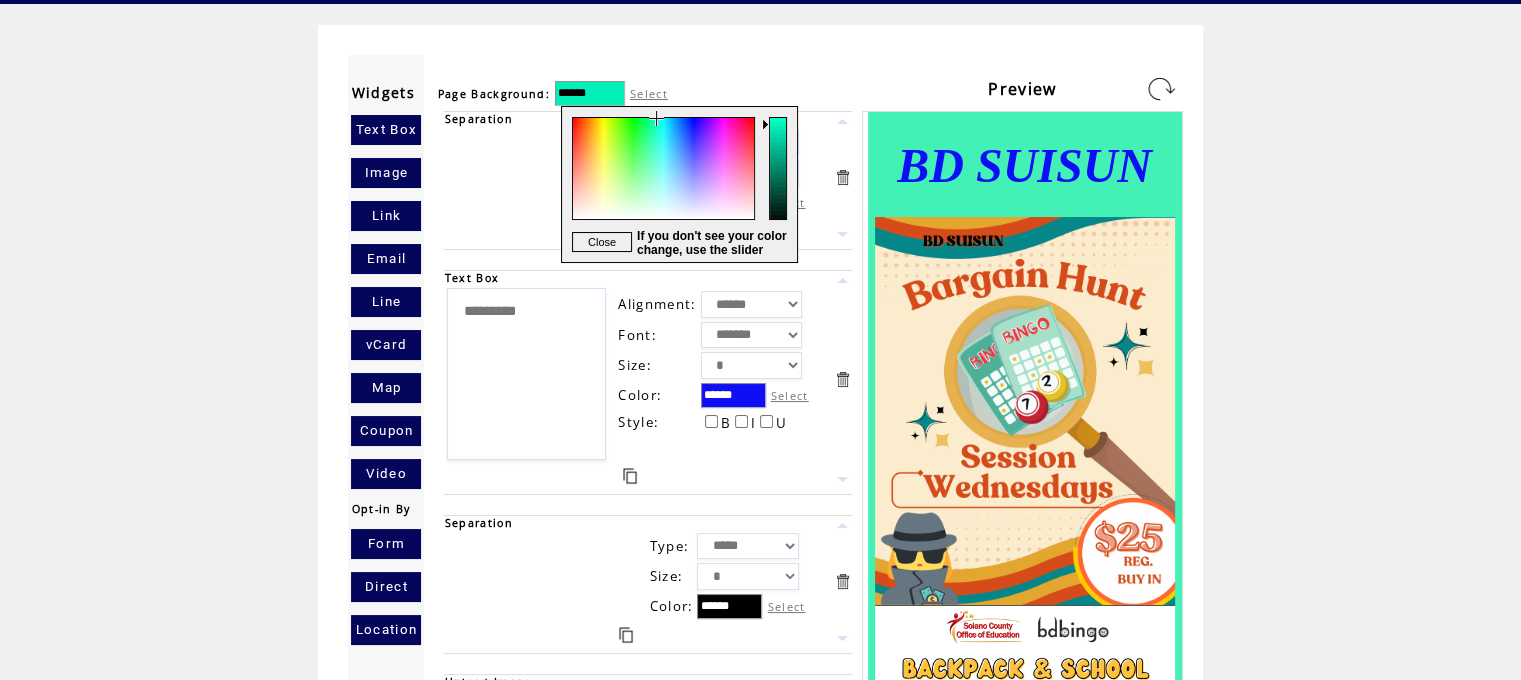 drag, startPoint x: 656, startPoint y: 114, endPoint x: 660, endPoint y: 99, distance: 15.524175 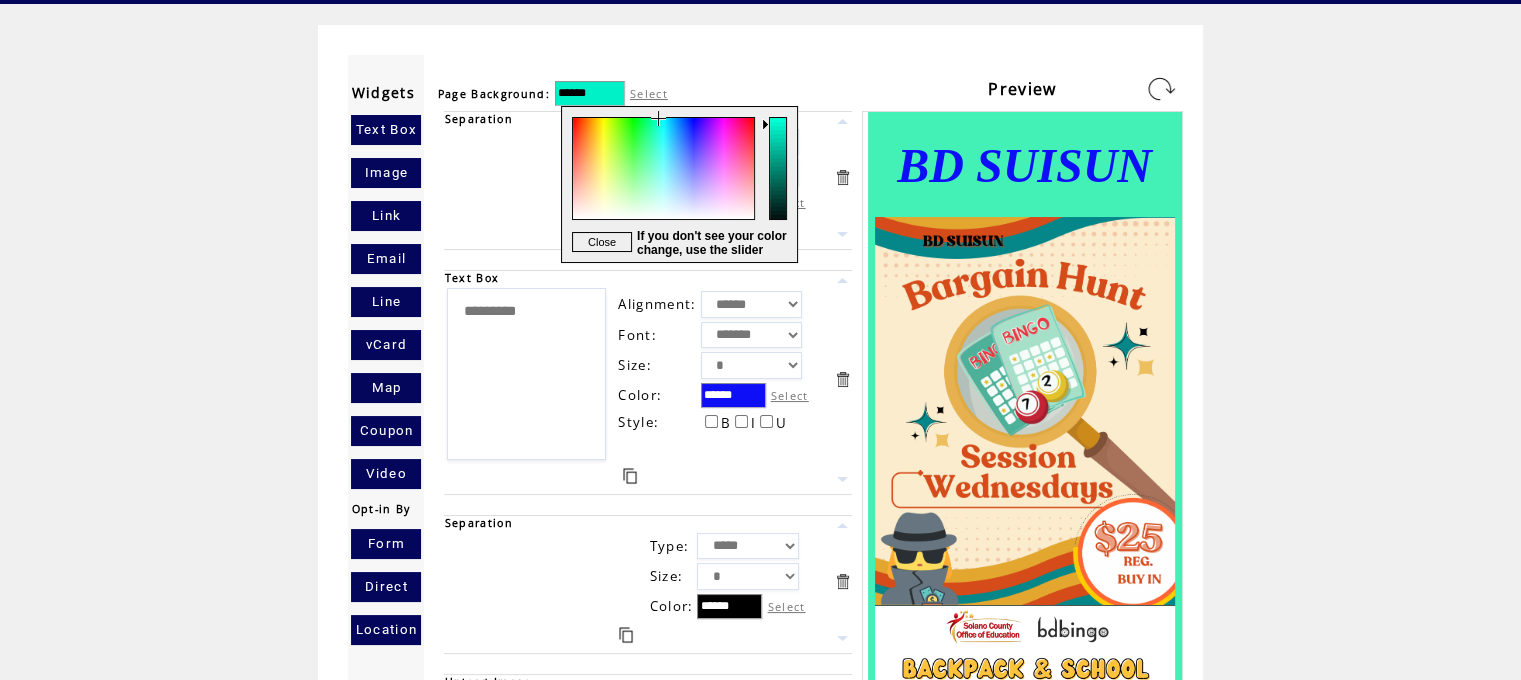 type on "******" 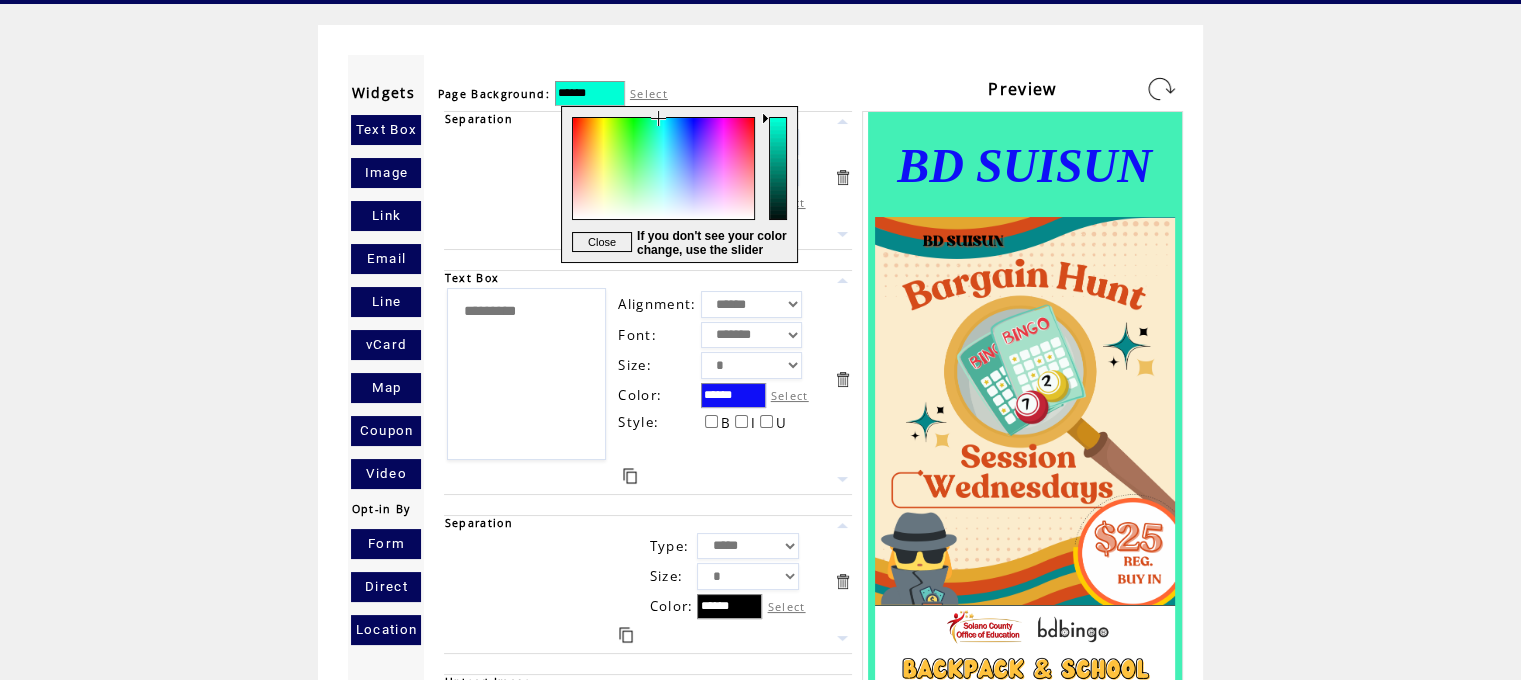 click at bounding box center (779, 184) 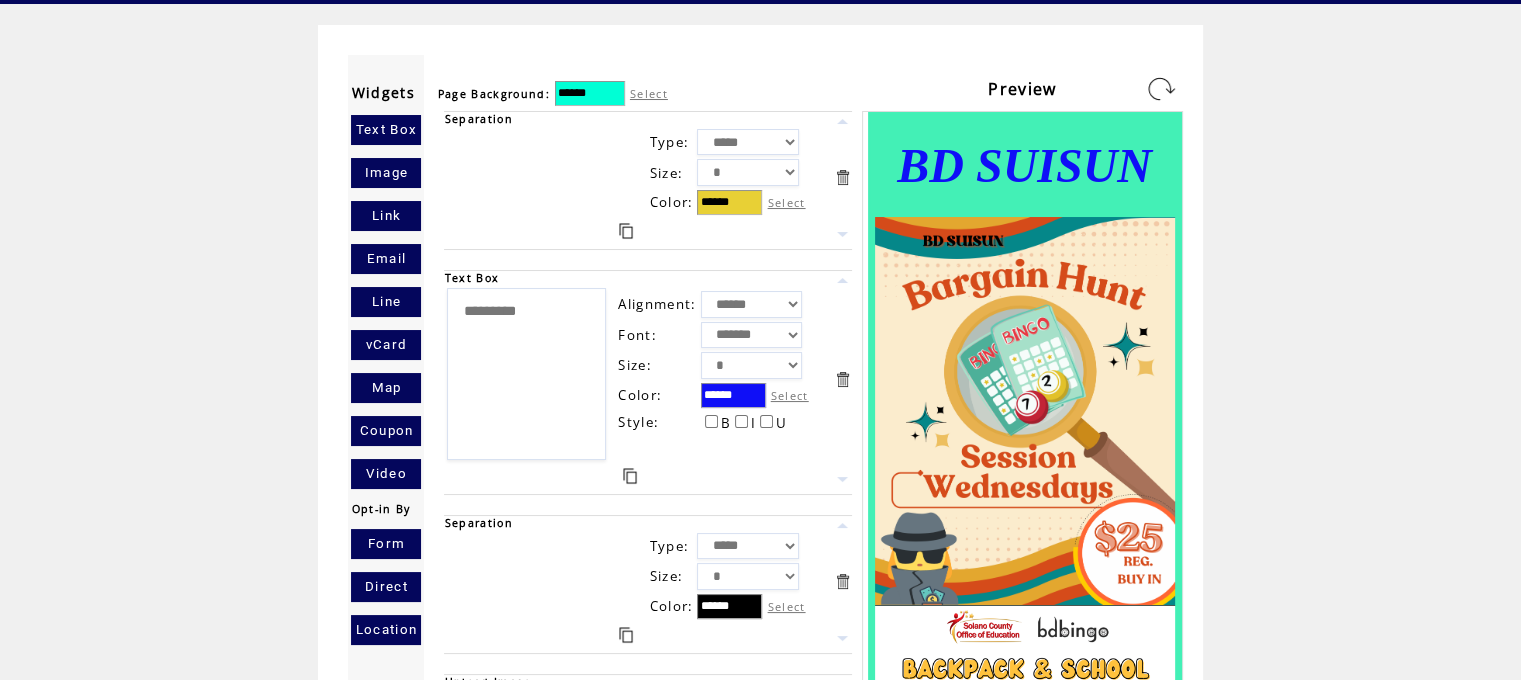 drag, startPoint x: 602, startPoint y: 238, endPoint x: 901, endPoint y: 70, distance: 342.96503 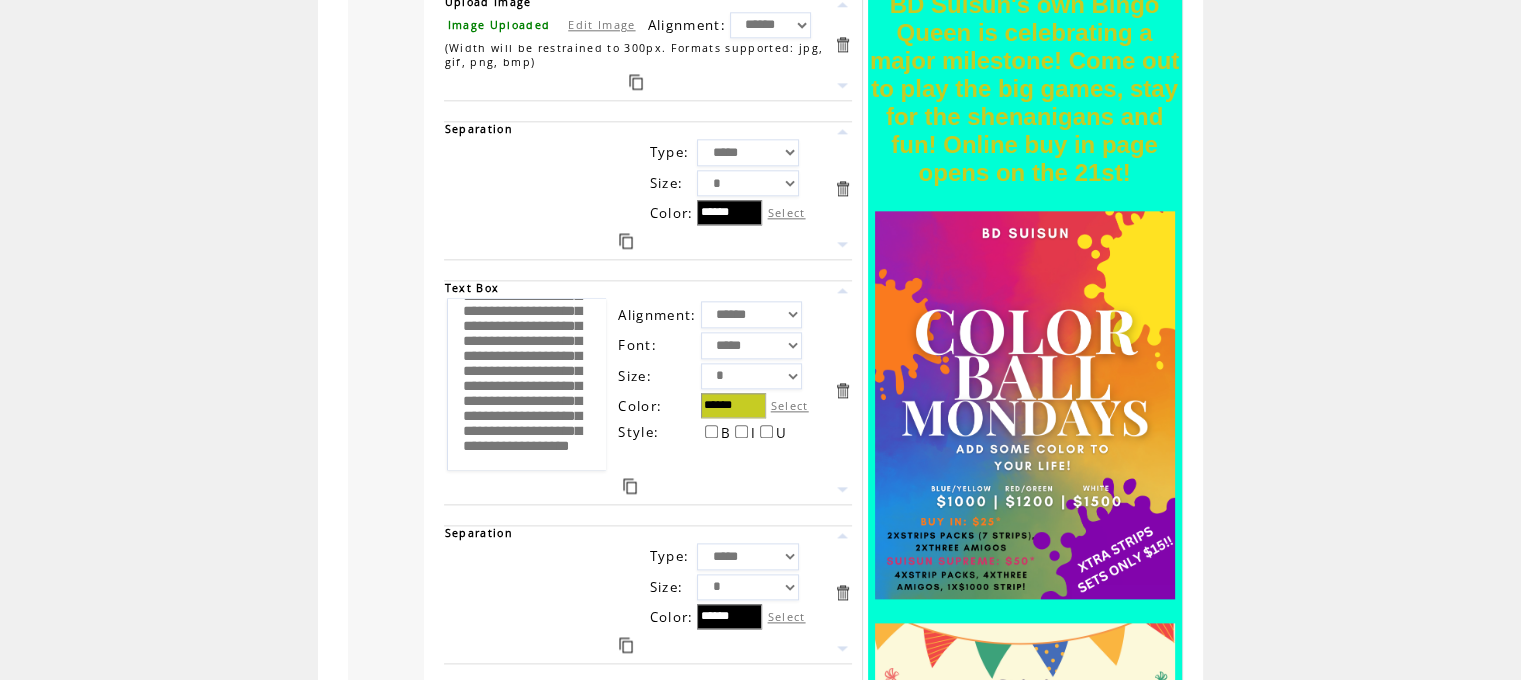 scroll, scrollTop: 2366, scrollLeft: 0, axis: vertical 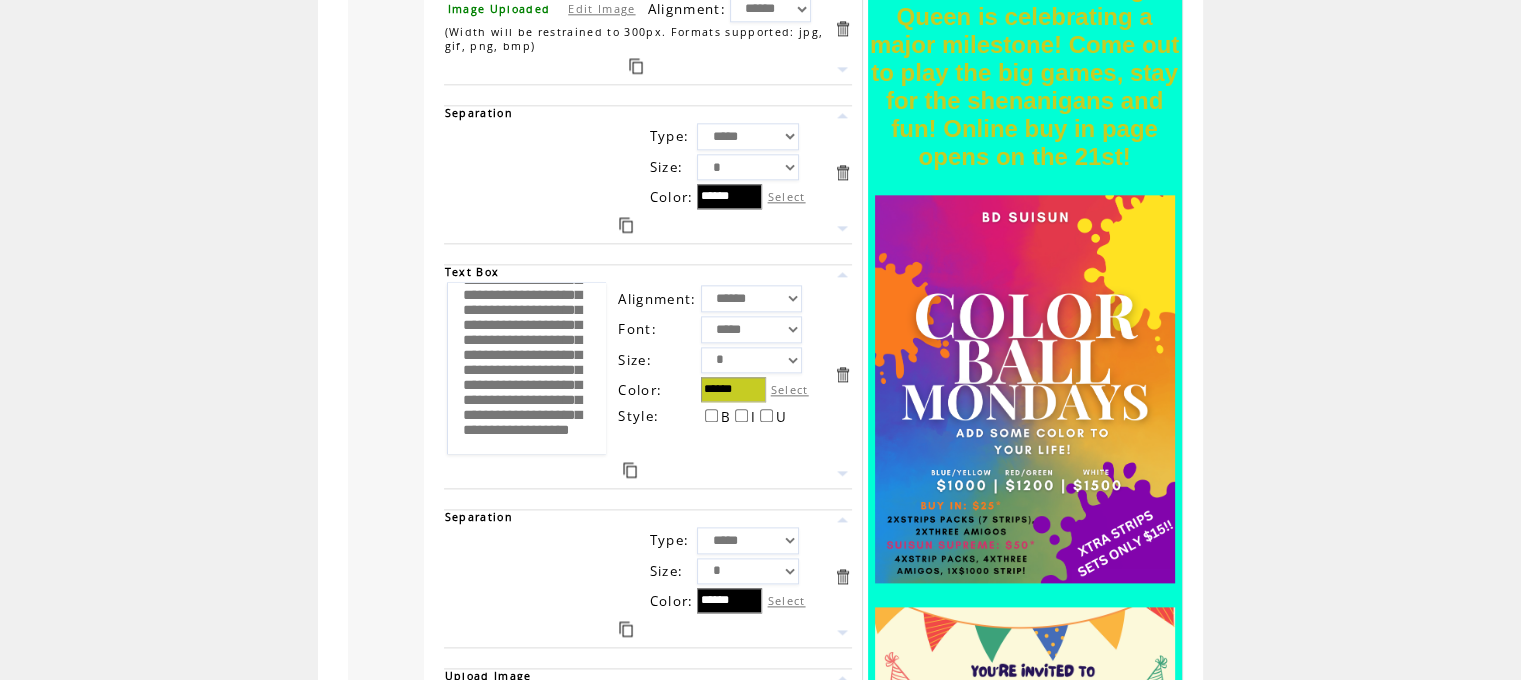 click on "Select" at bounding box center [790, 389] 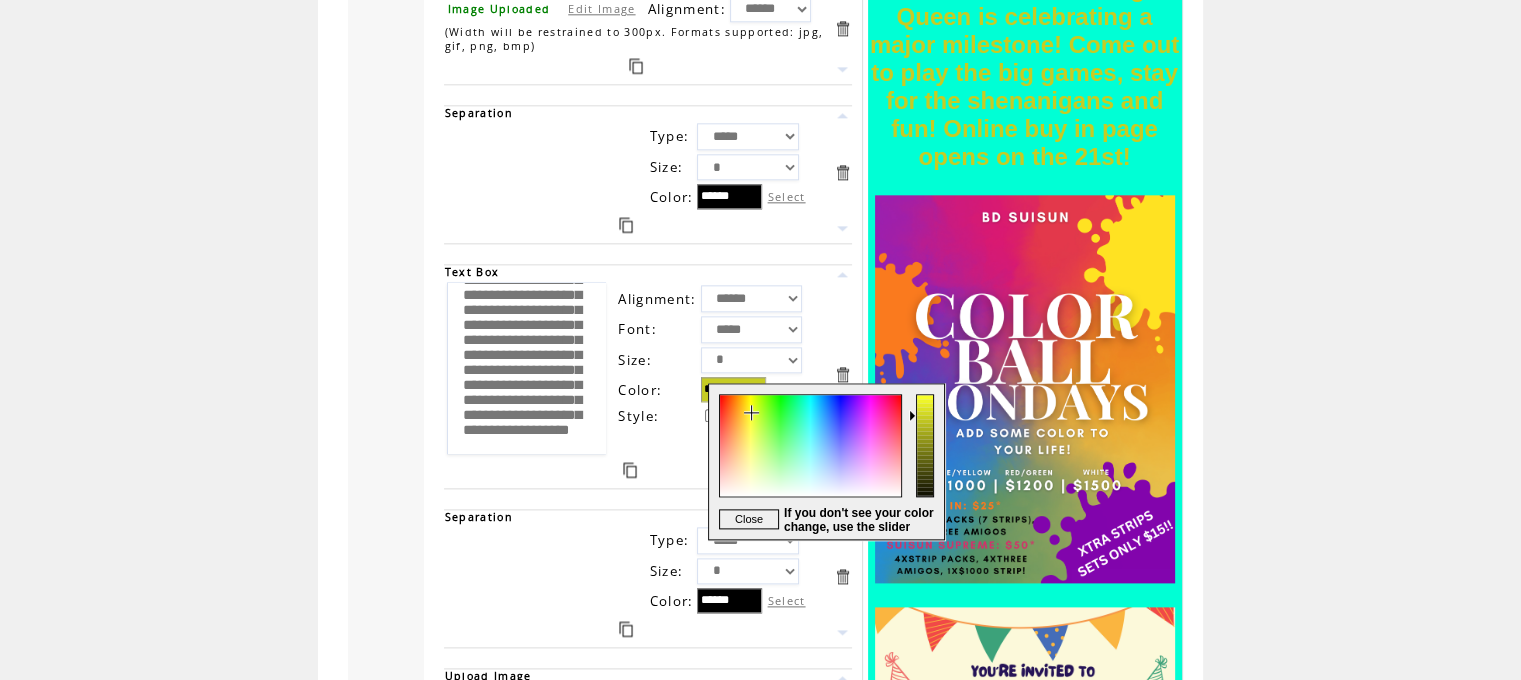click at bounding box center [809, 461] 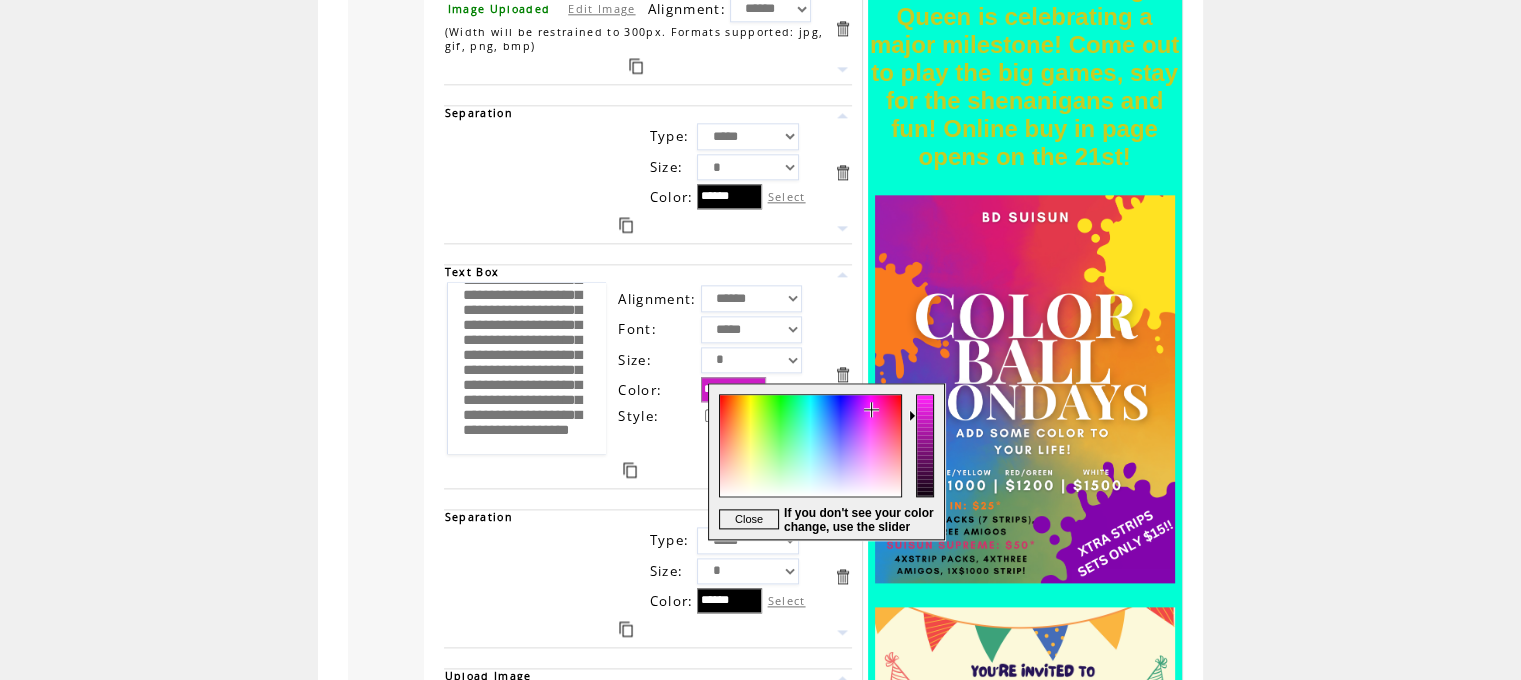 click at bounding box center (926, 461) 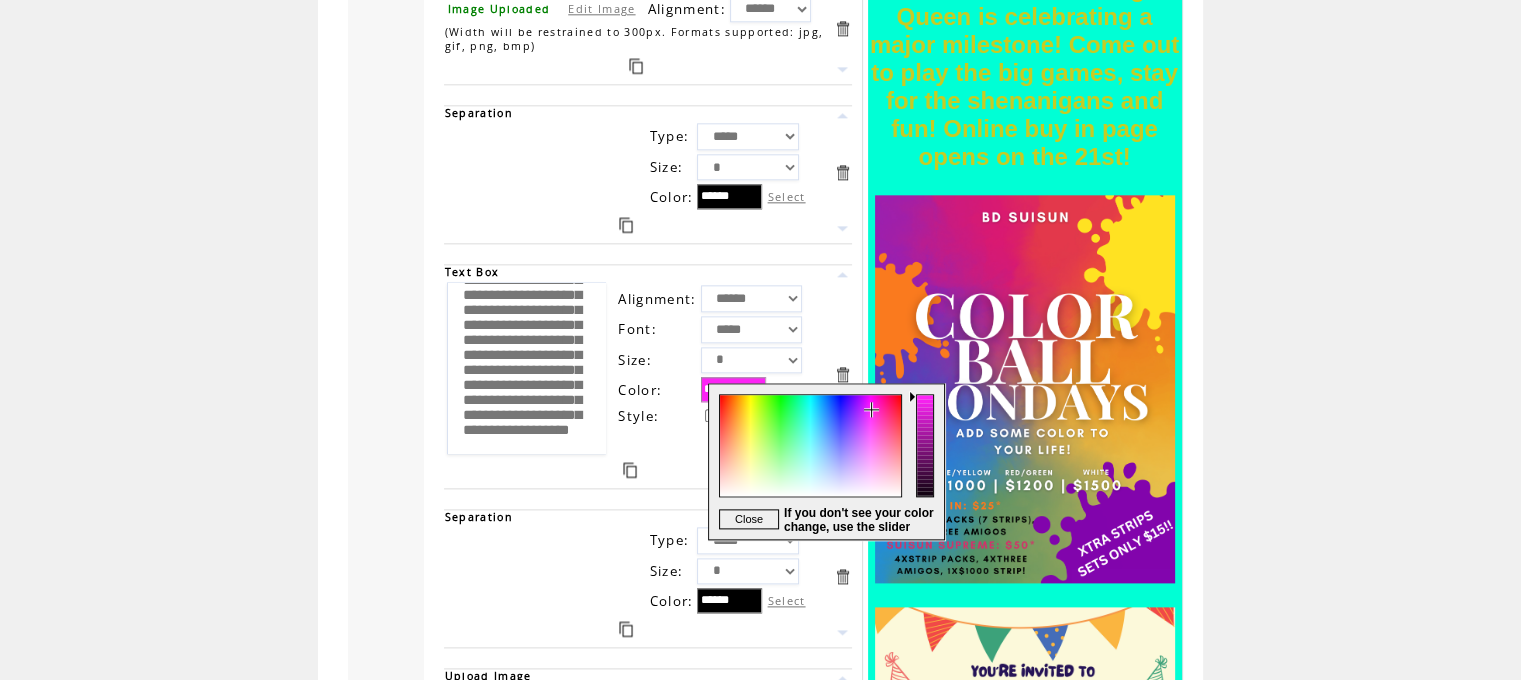 type on "******" 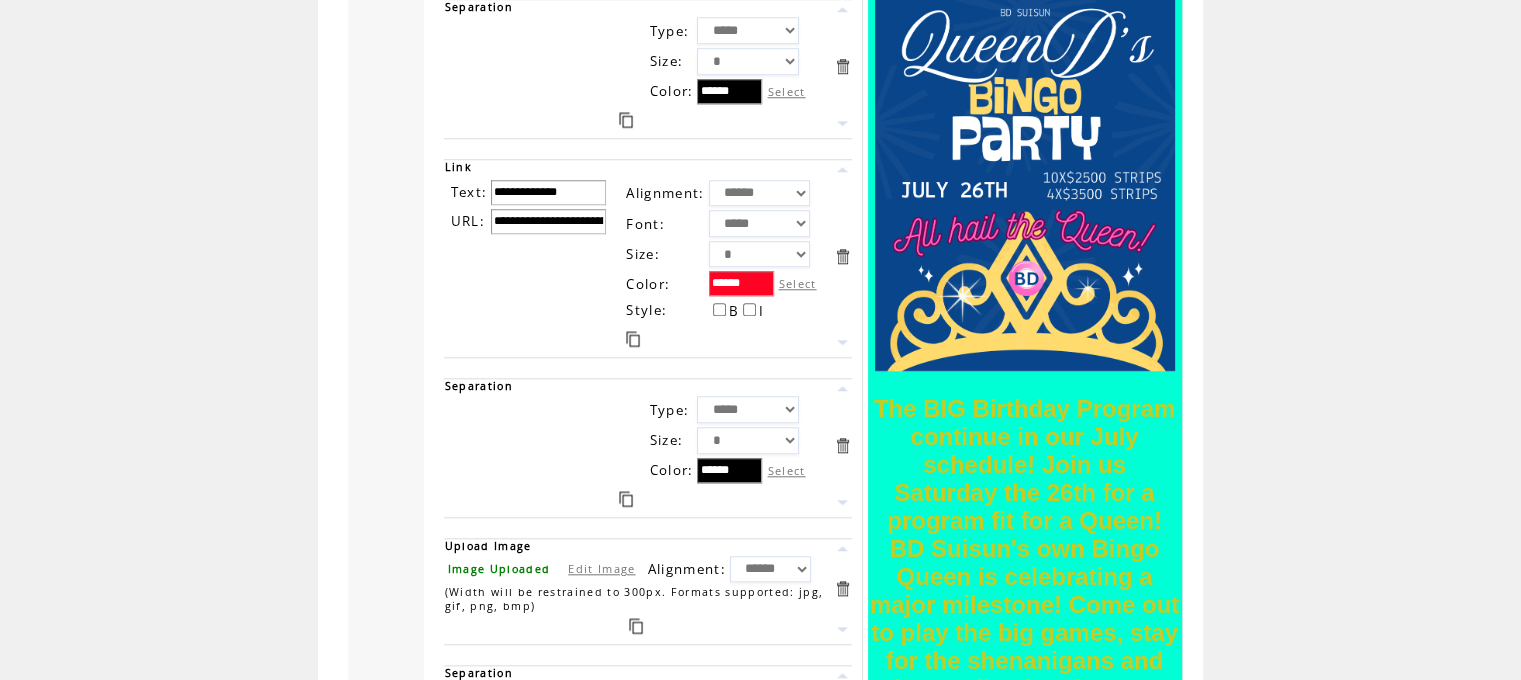 scroll, scrollTop: 0, scrollLeft: 0, axis: both 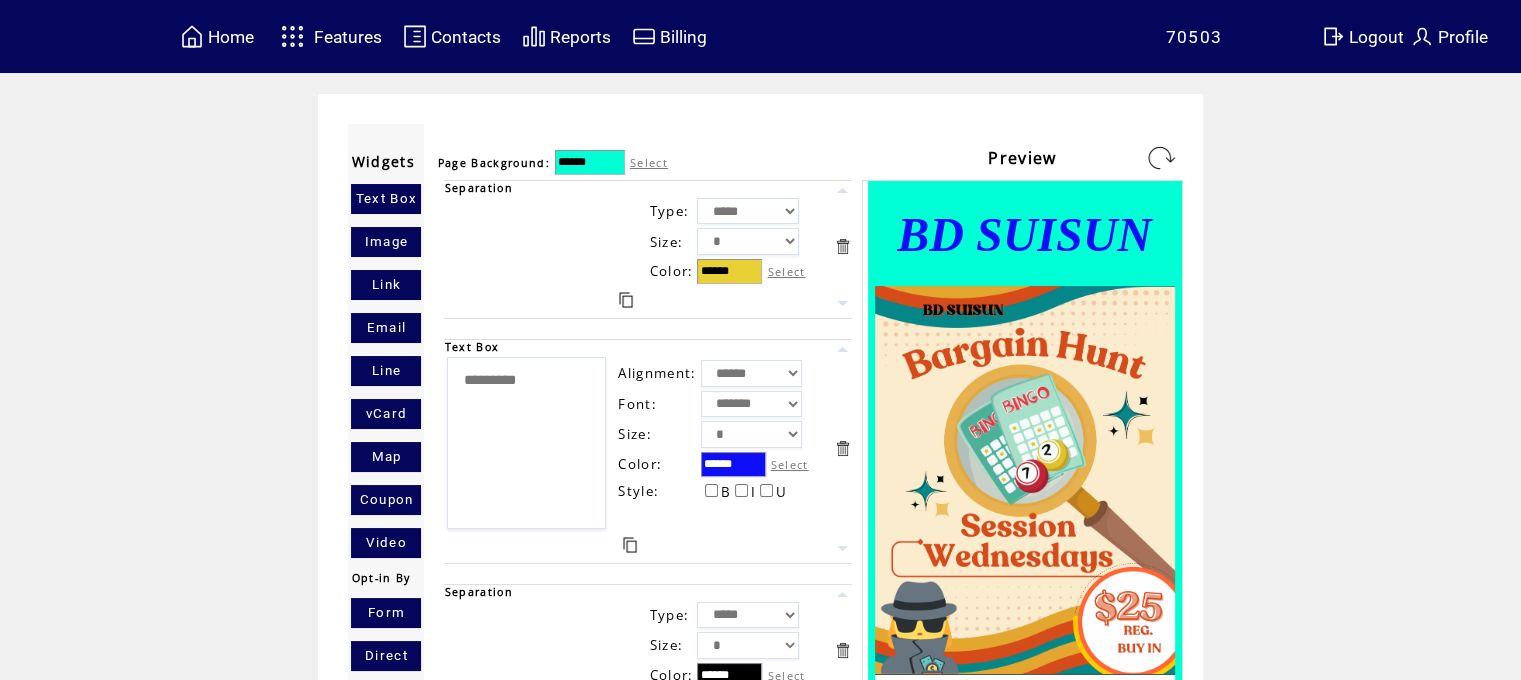 click at bounding box center (1161, 158) 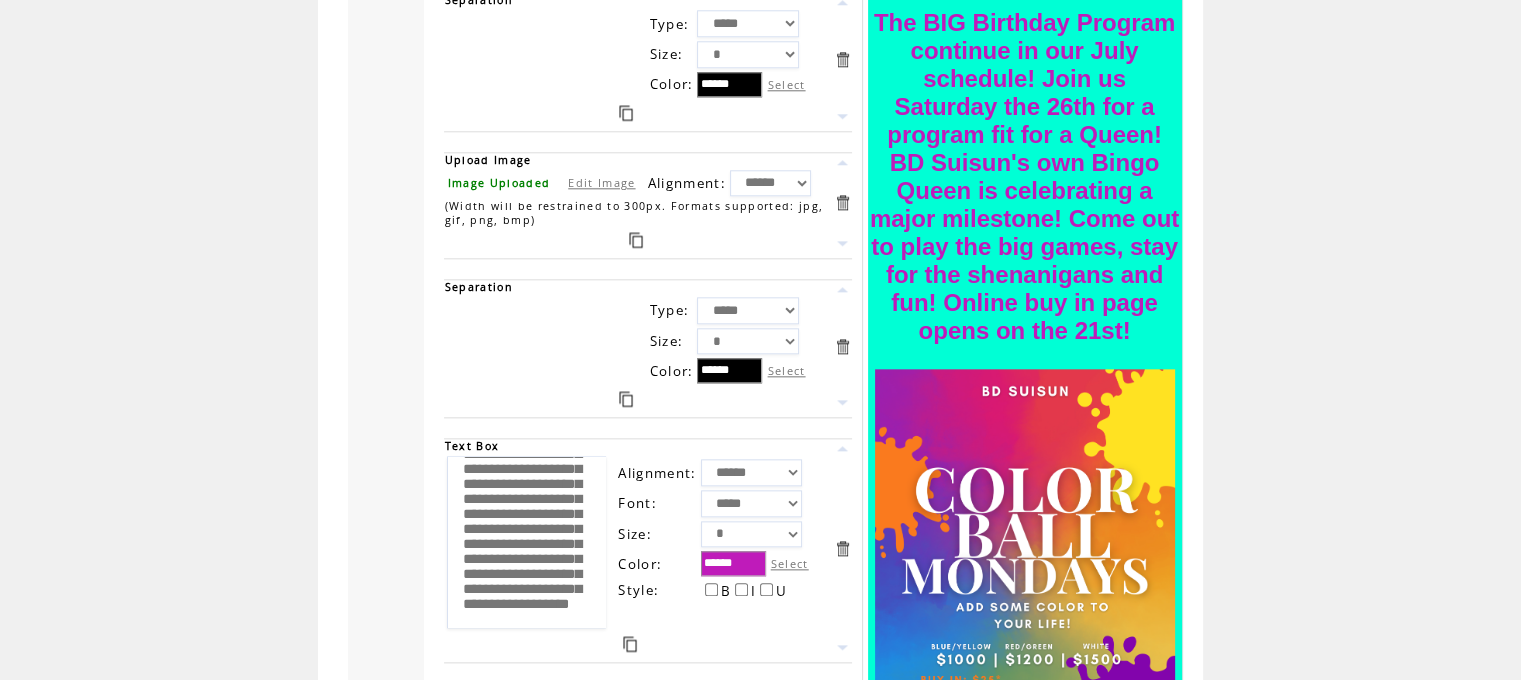 scroll, scrollTop: 2180, scrollLeft: 0, axis: vertical 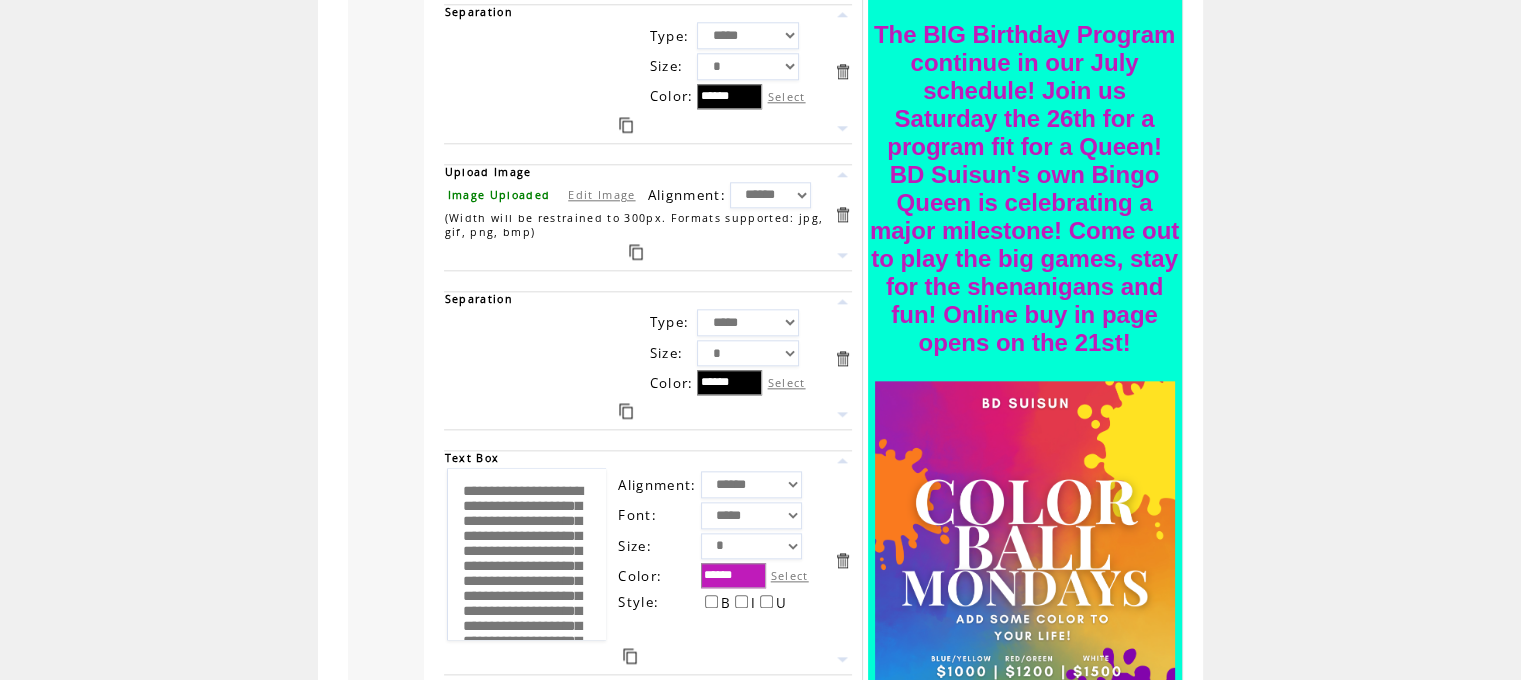drag, startPoint x: 609, startPoint y: 576, endPoint x: 294, endPoint y: 435, distance: 345.11737 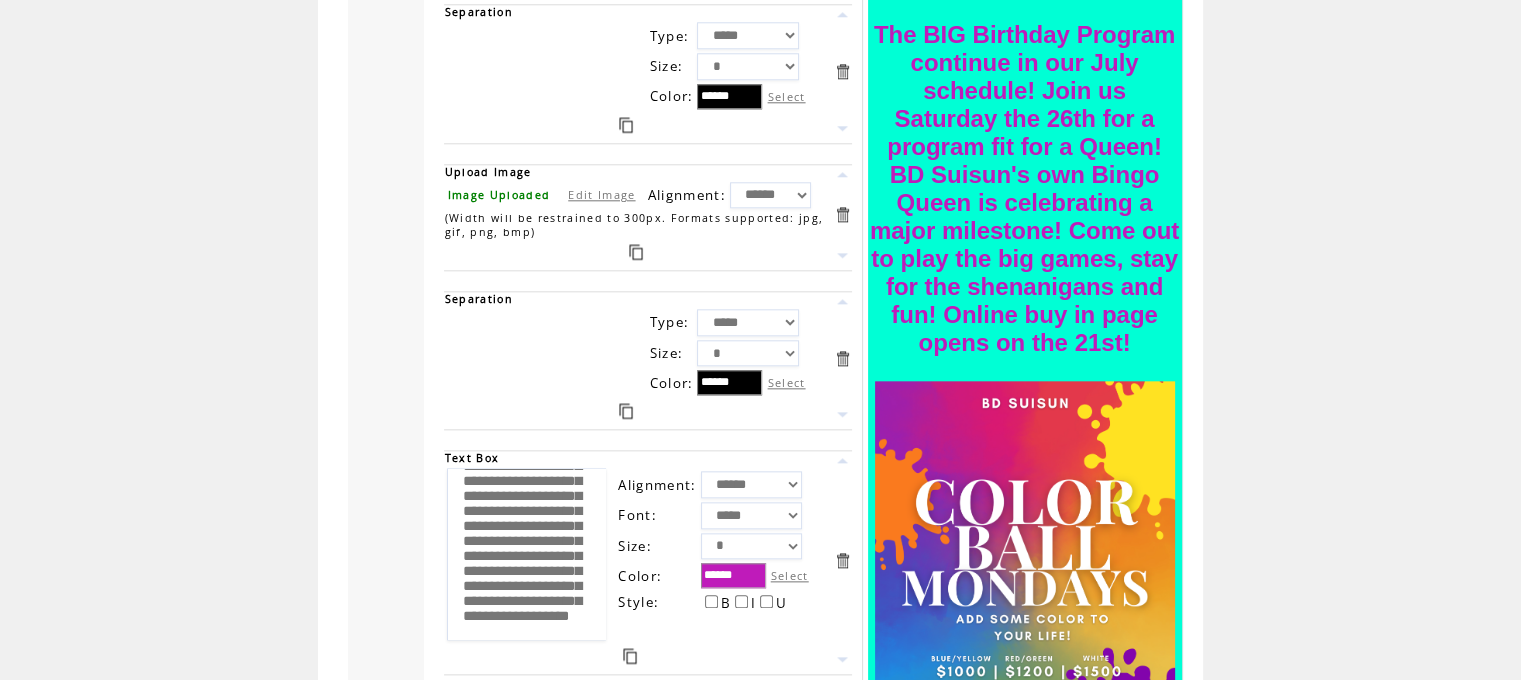 scroll, scrollTop: 181, scrollLeft: 0, axis: vertical 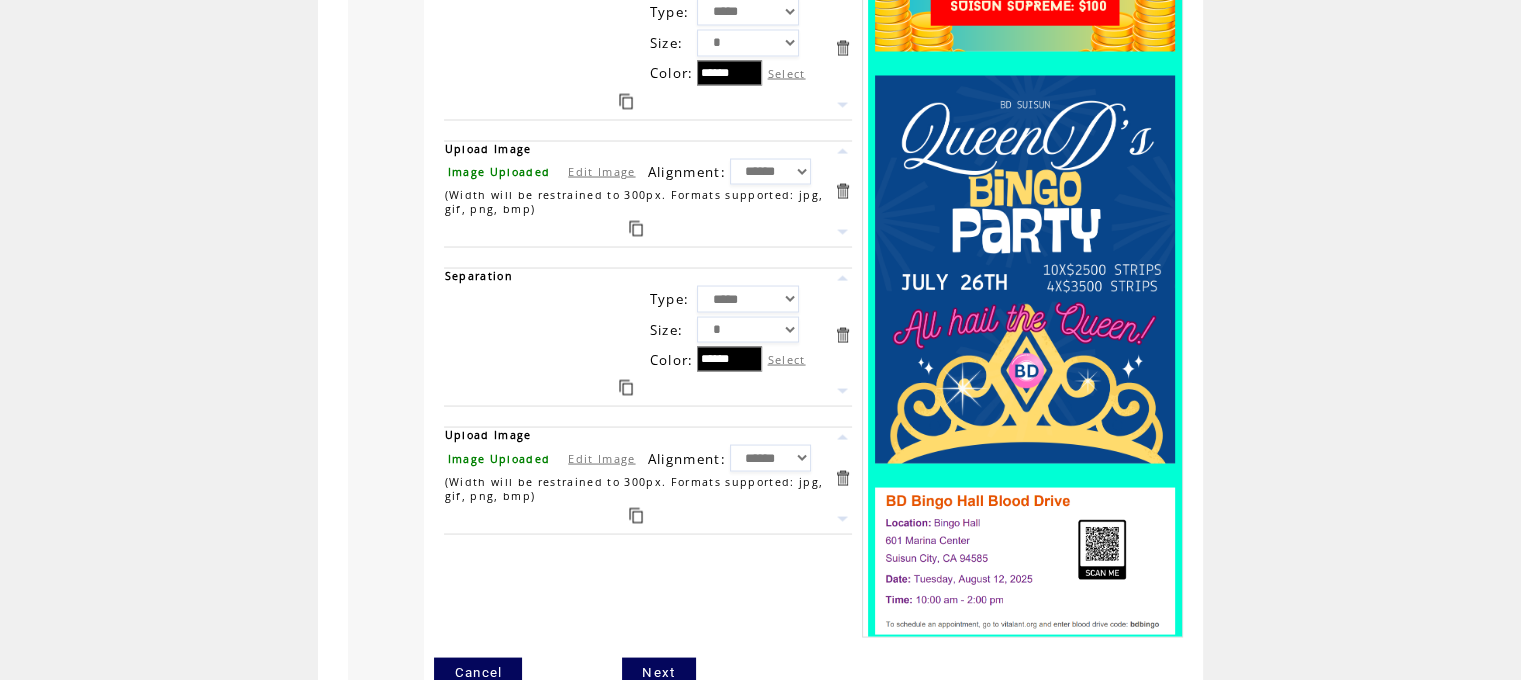 type on "**********" 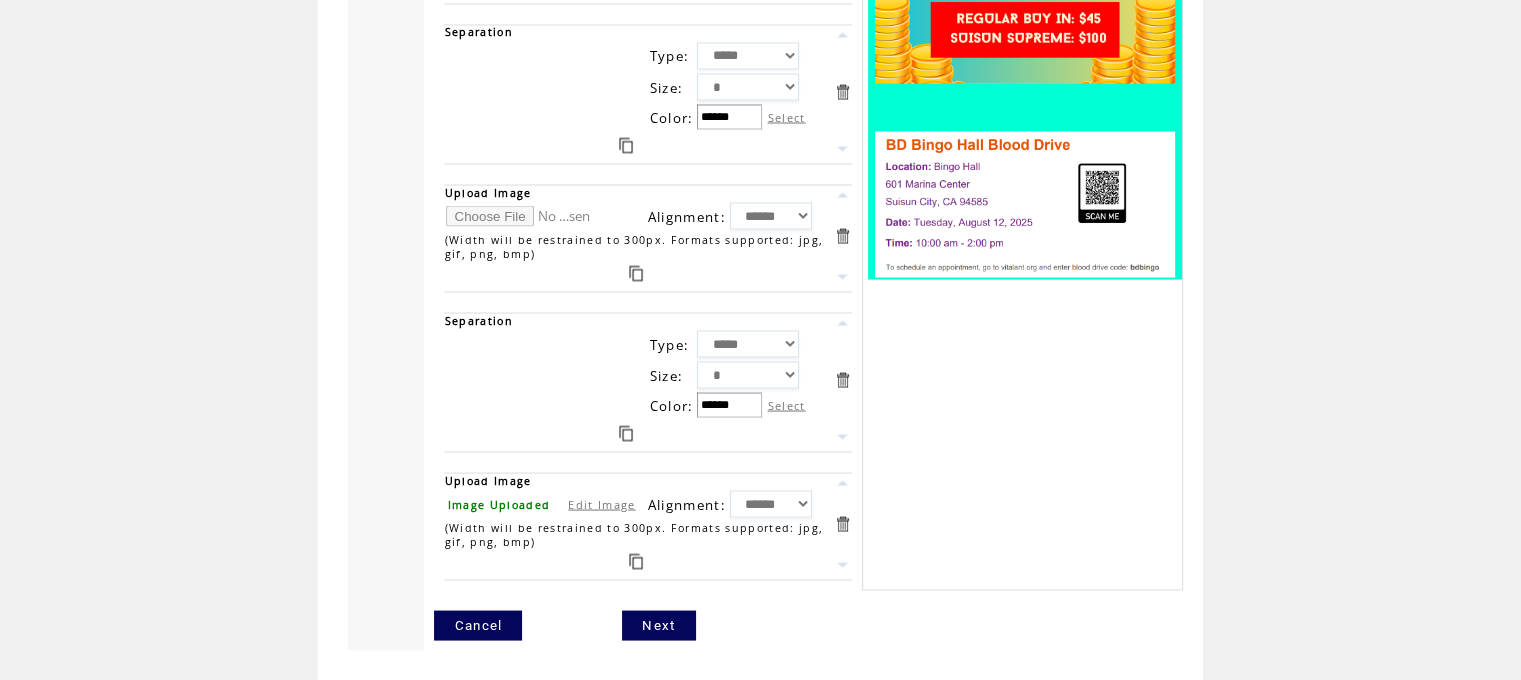 scroll, scrollTop: 3683, scrollLeft: 0, axis: vertical 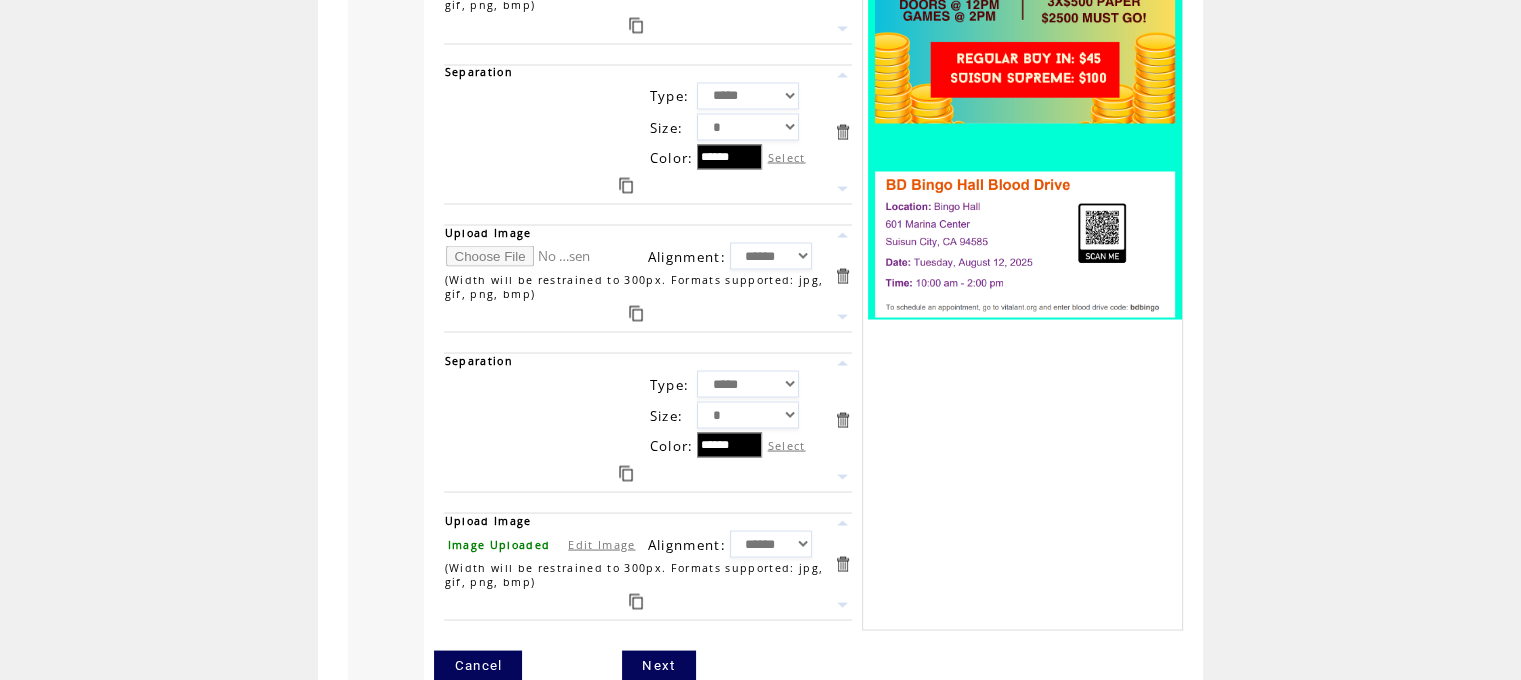 click at bounding box center [521, 255] 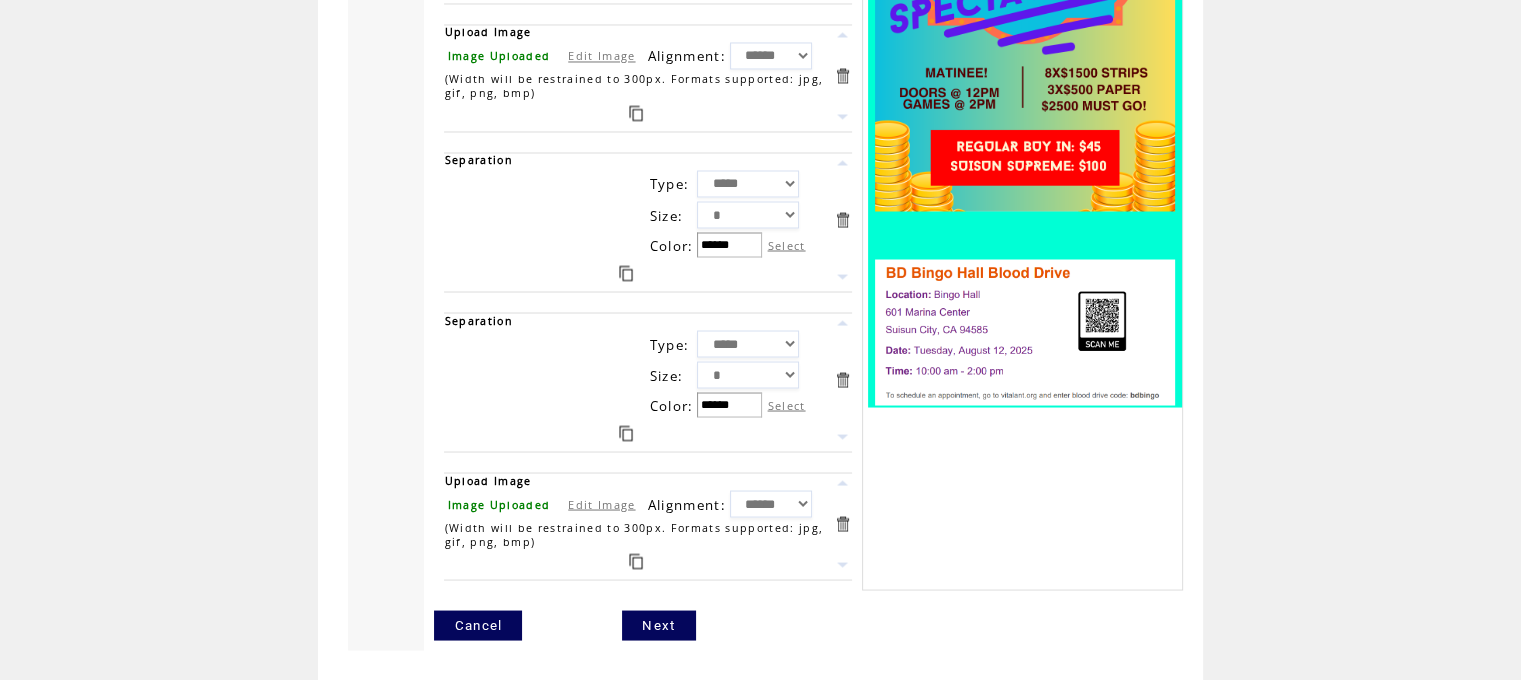 scroll, scrollTop: 3555, scrollLeft: 0, axis: vertical 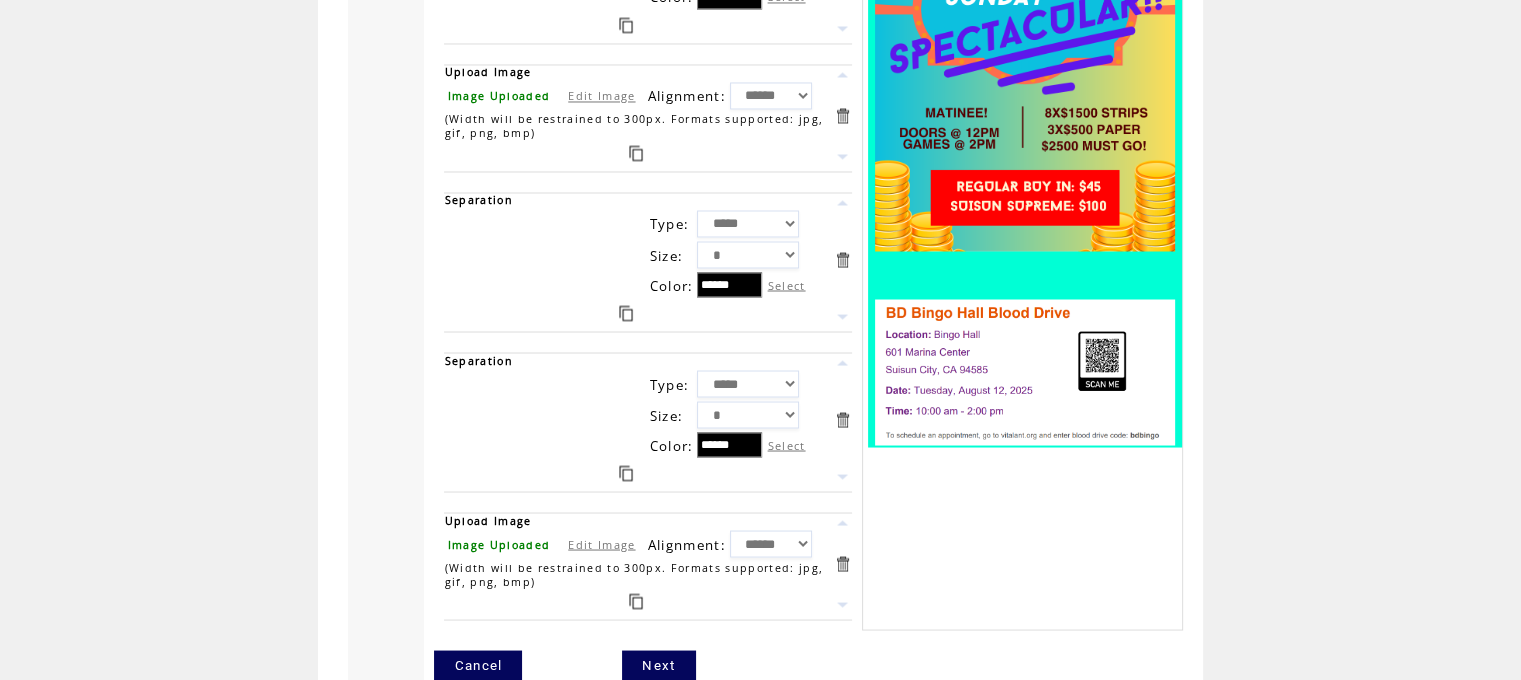 click at bounding box center (842, 522) 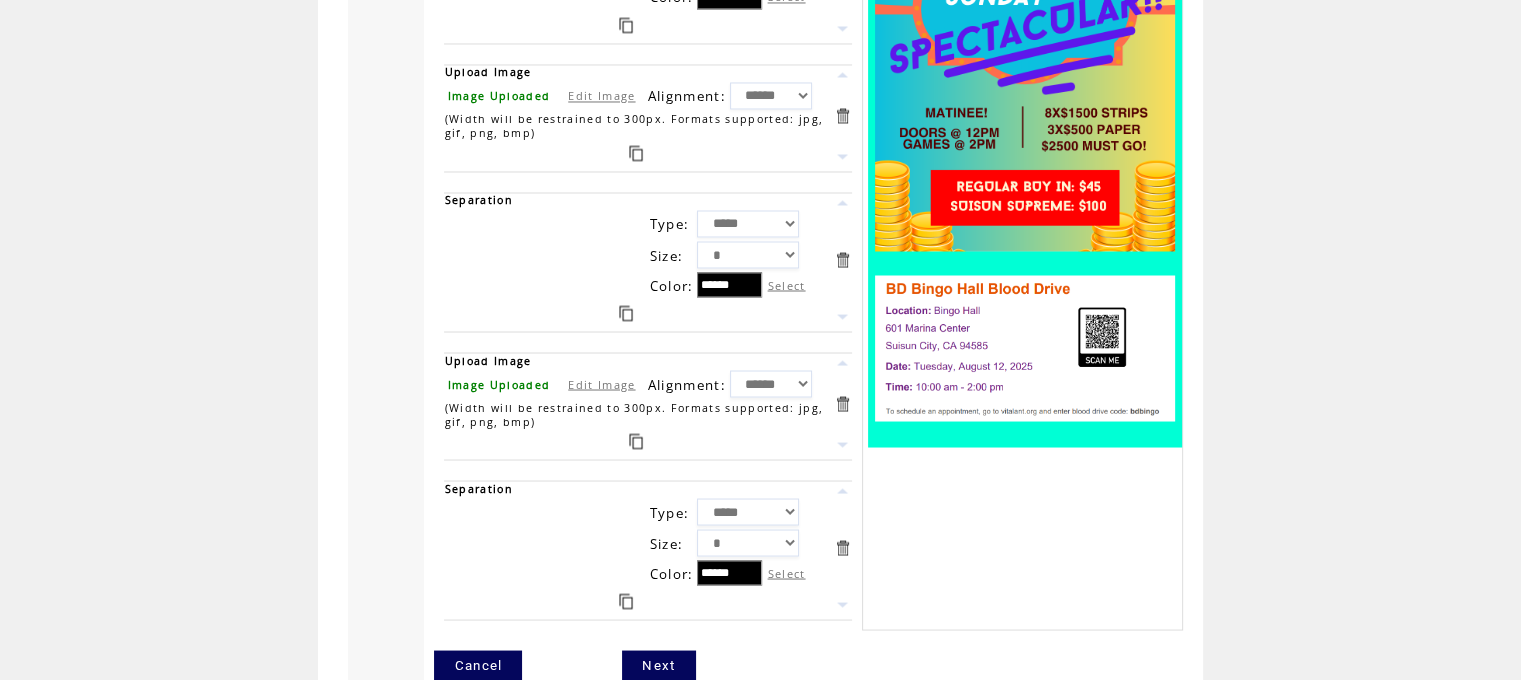 click on "Edit Image" at bounding box center (601, 383) 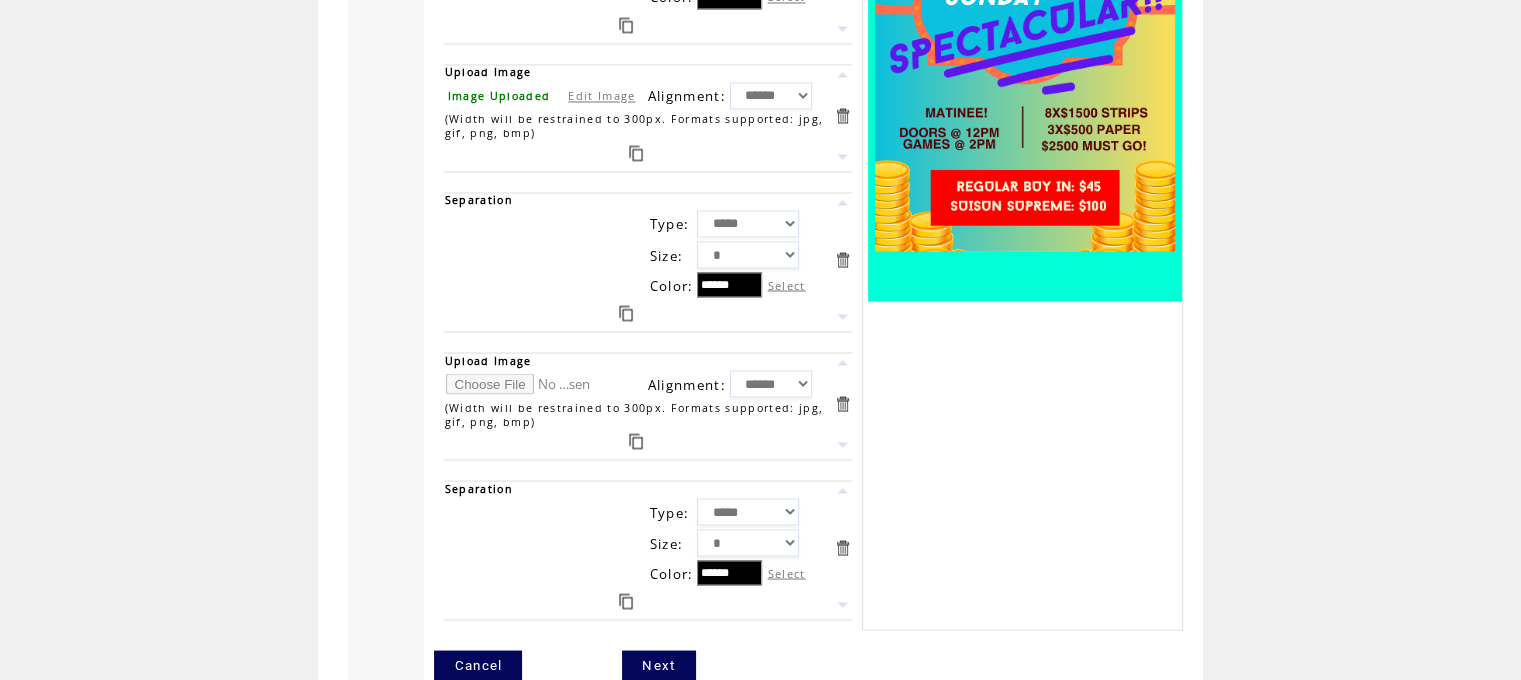 click at bounding box center [521, 383] 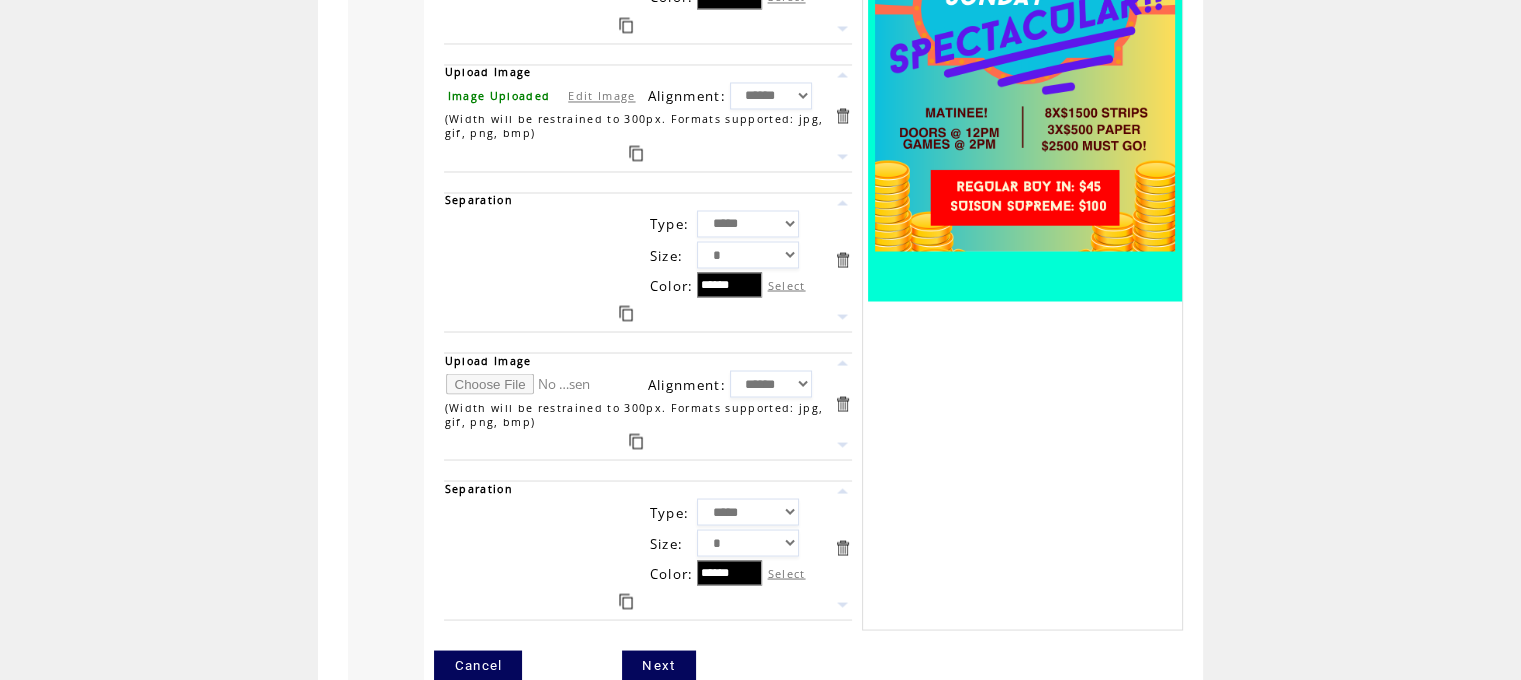 type on "**********" 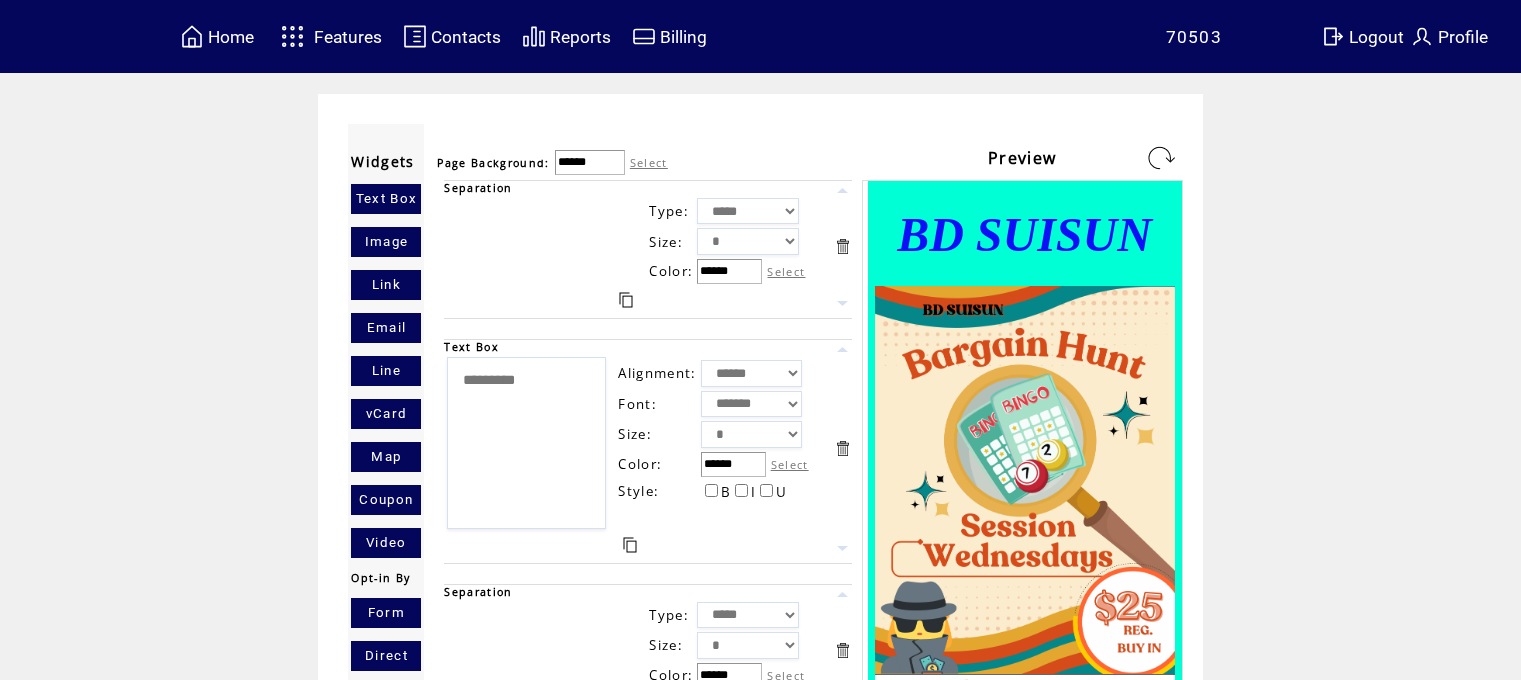 scroll, scrollTop: 0, scrollLeft: 0, axis: both 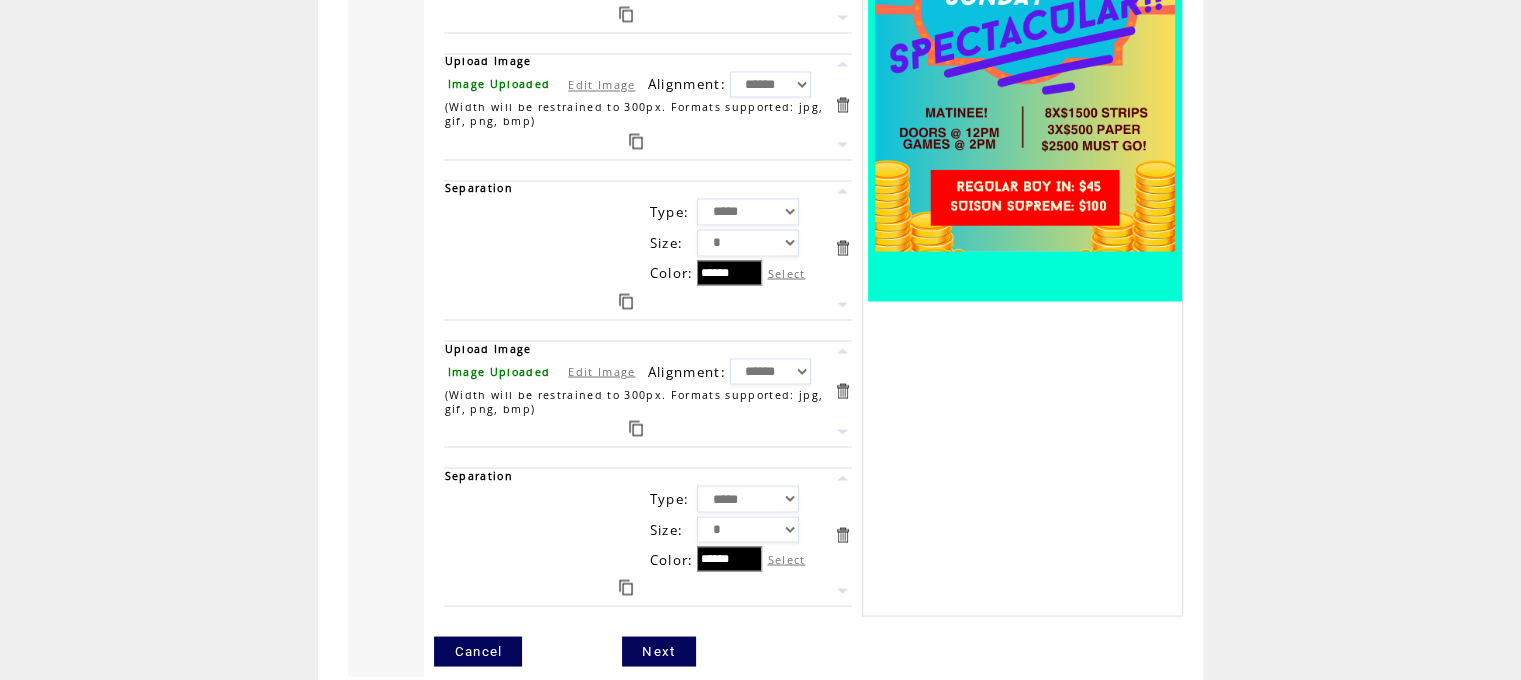 click on "Next" at bounding box center (658, 651) 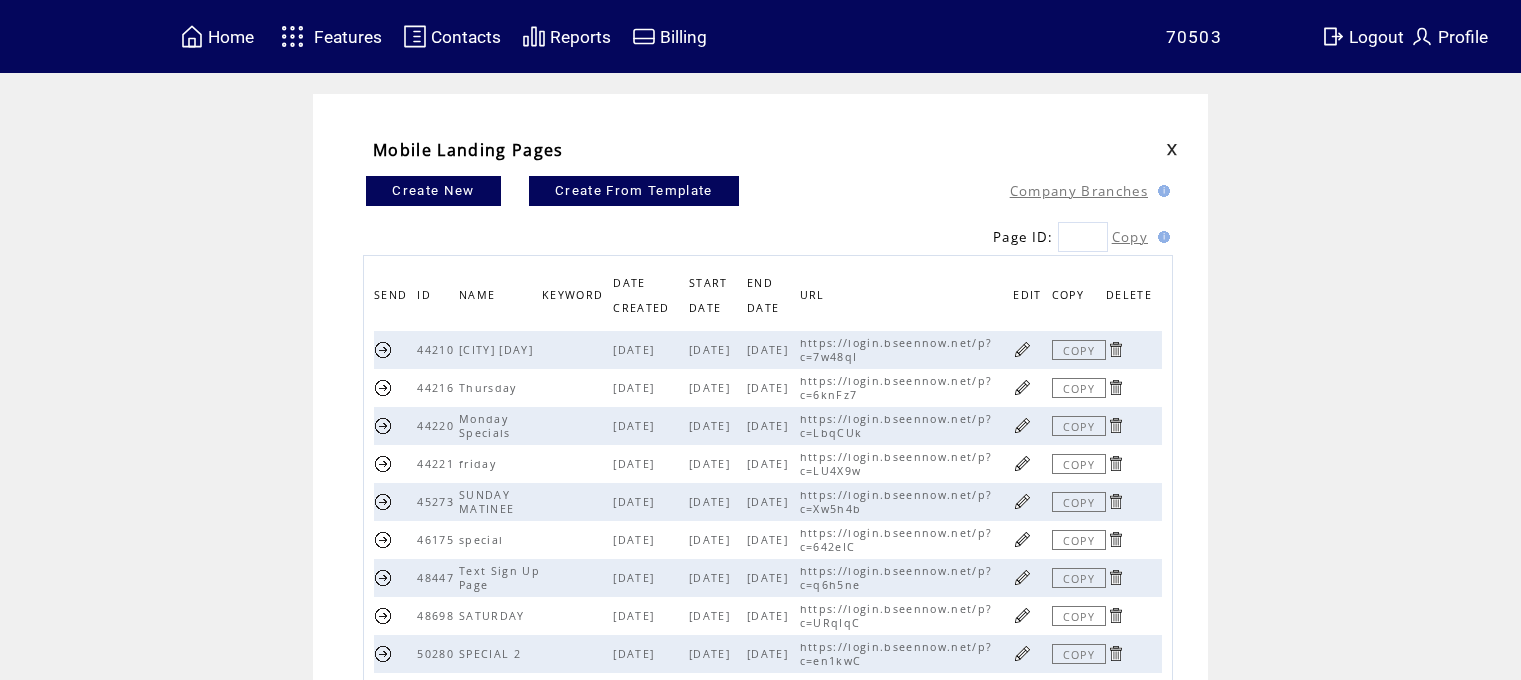 scroll, scrollTop: 0, scrollLeft: 0, axis: both 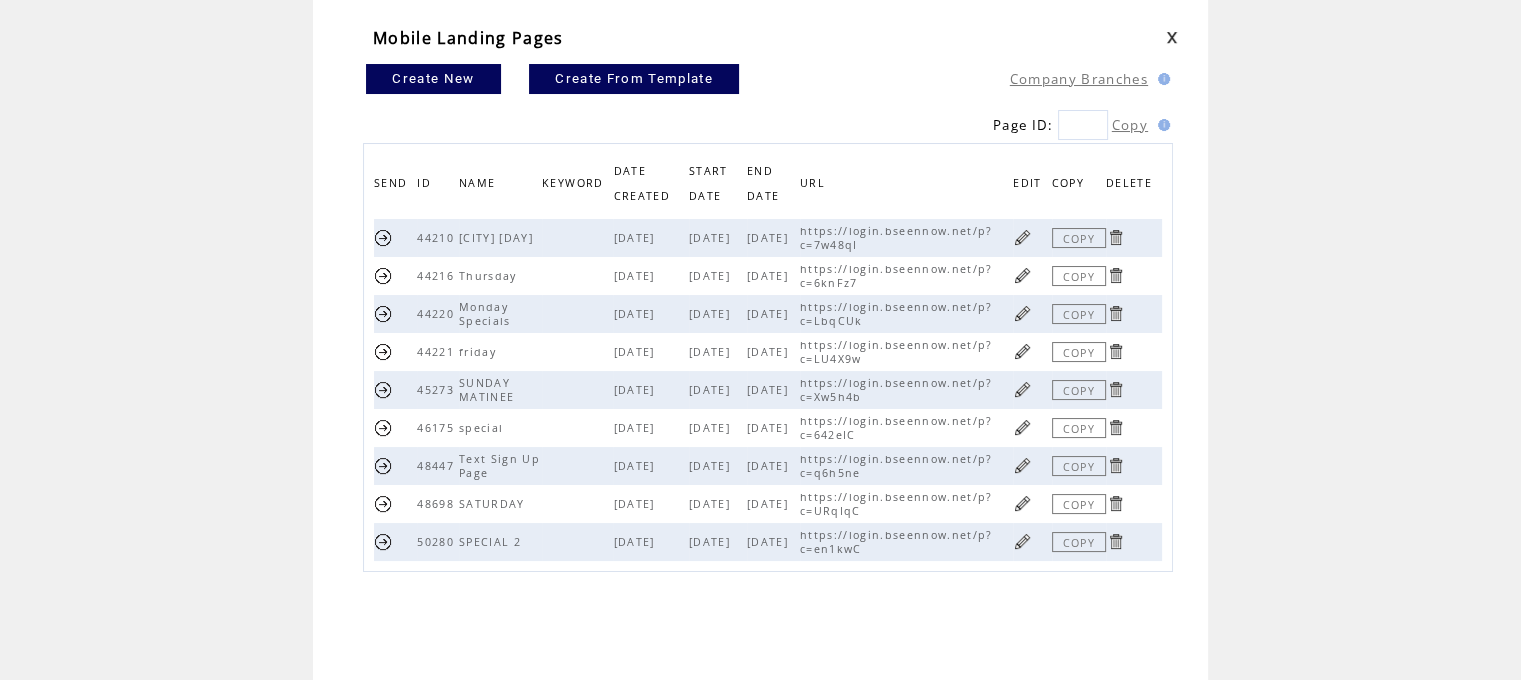 click at bounding box center [383, 237] 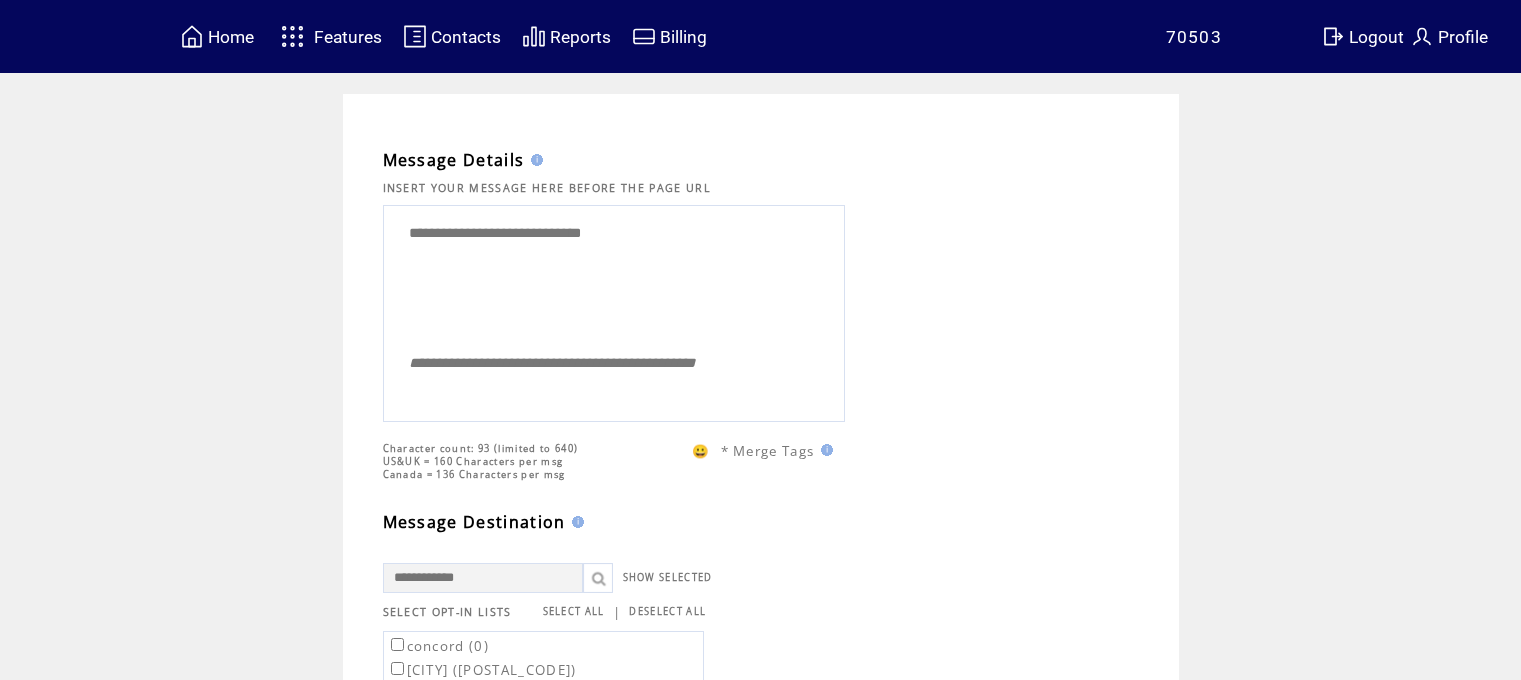 scroll, scrollTop: 0, scrollLeft: 0, axis: both 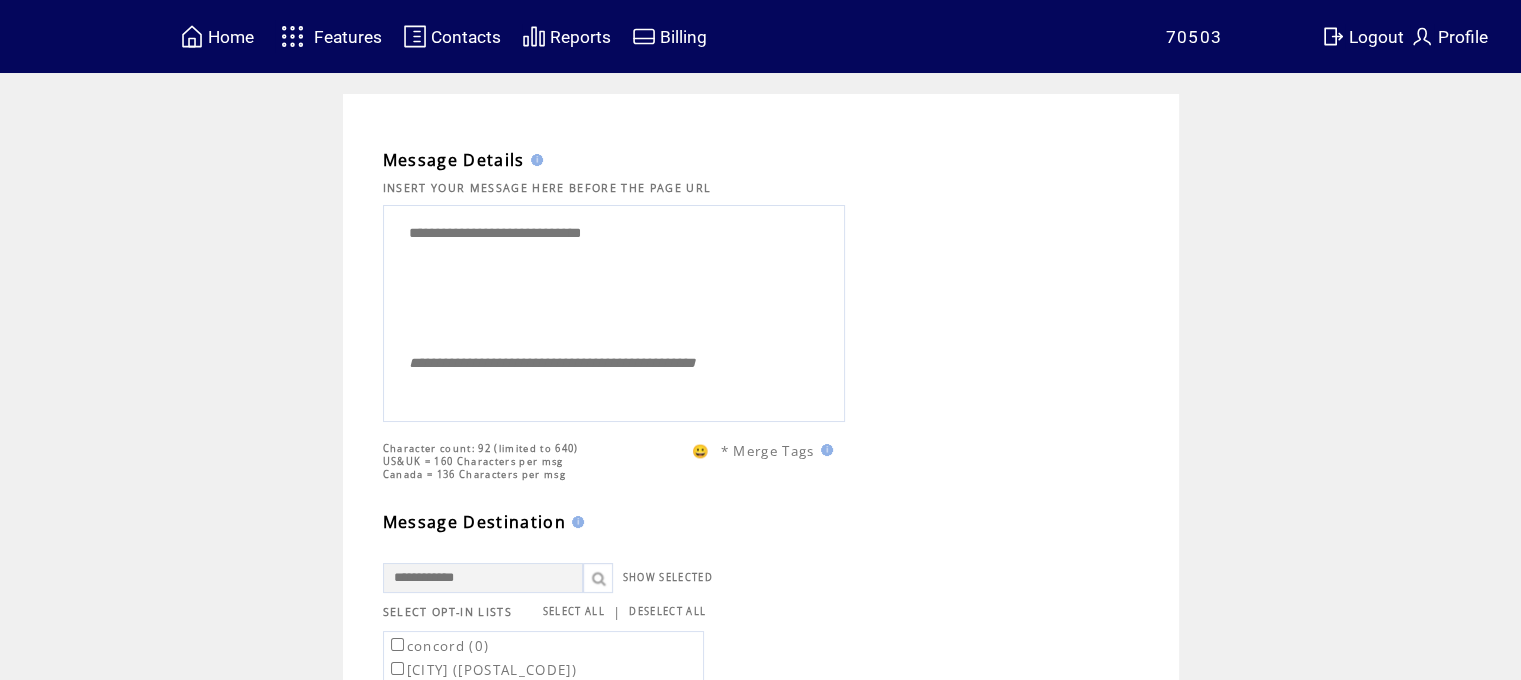 drag, startPoint x: 684, startPoint y: 226, endPoint x: 100, endPoint y: 28, distance: 616.6522 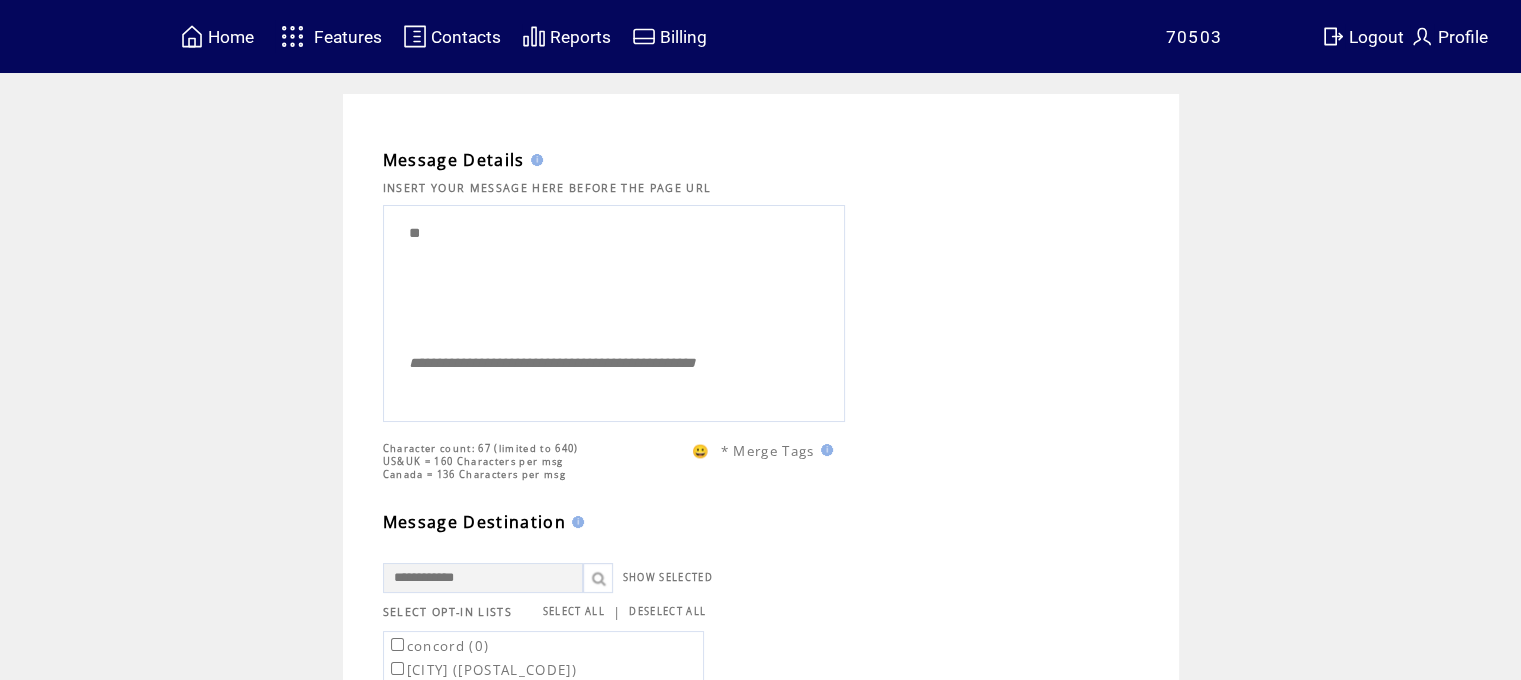 type on "*" 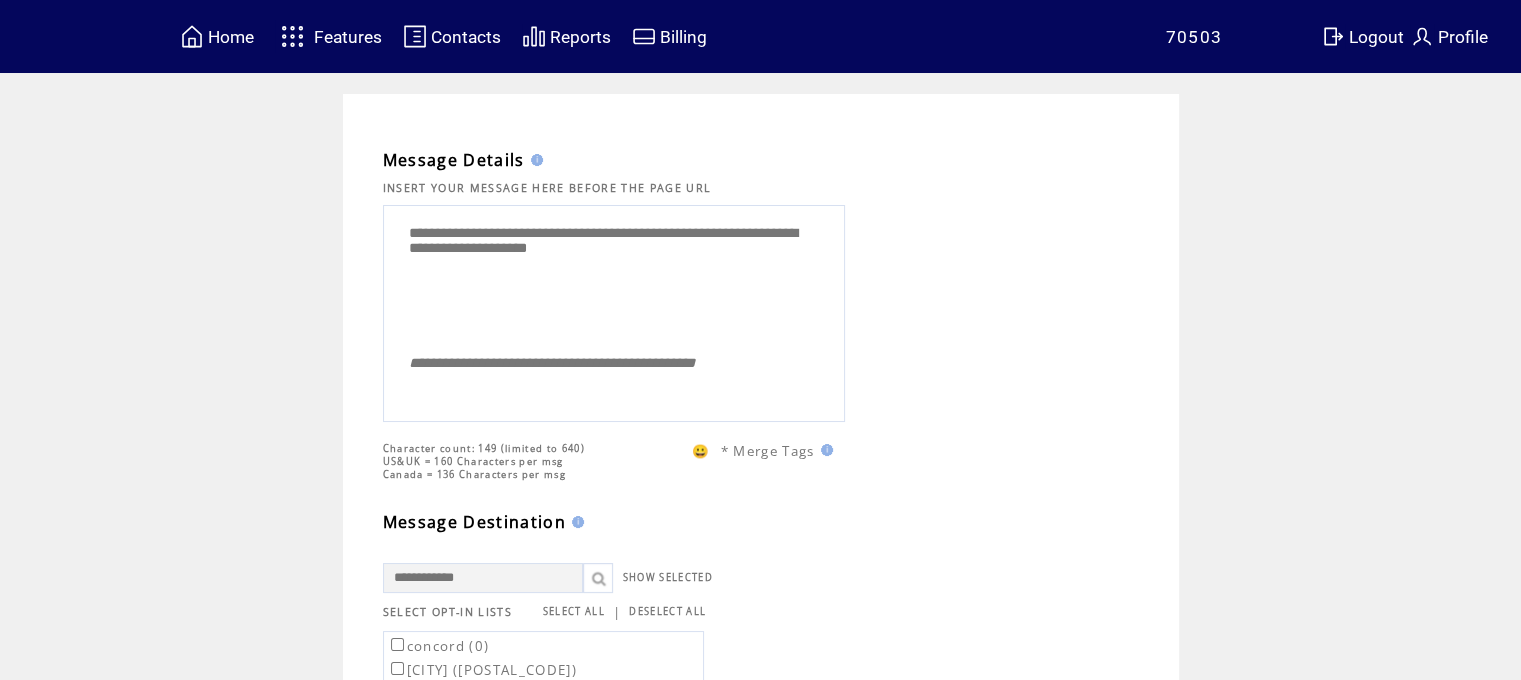 click on "**********" at bounding box center (614, 276) 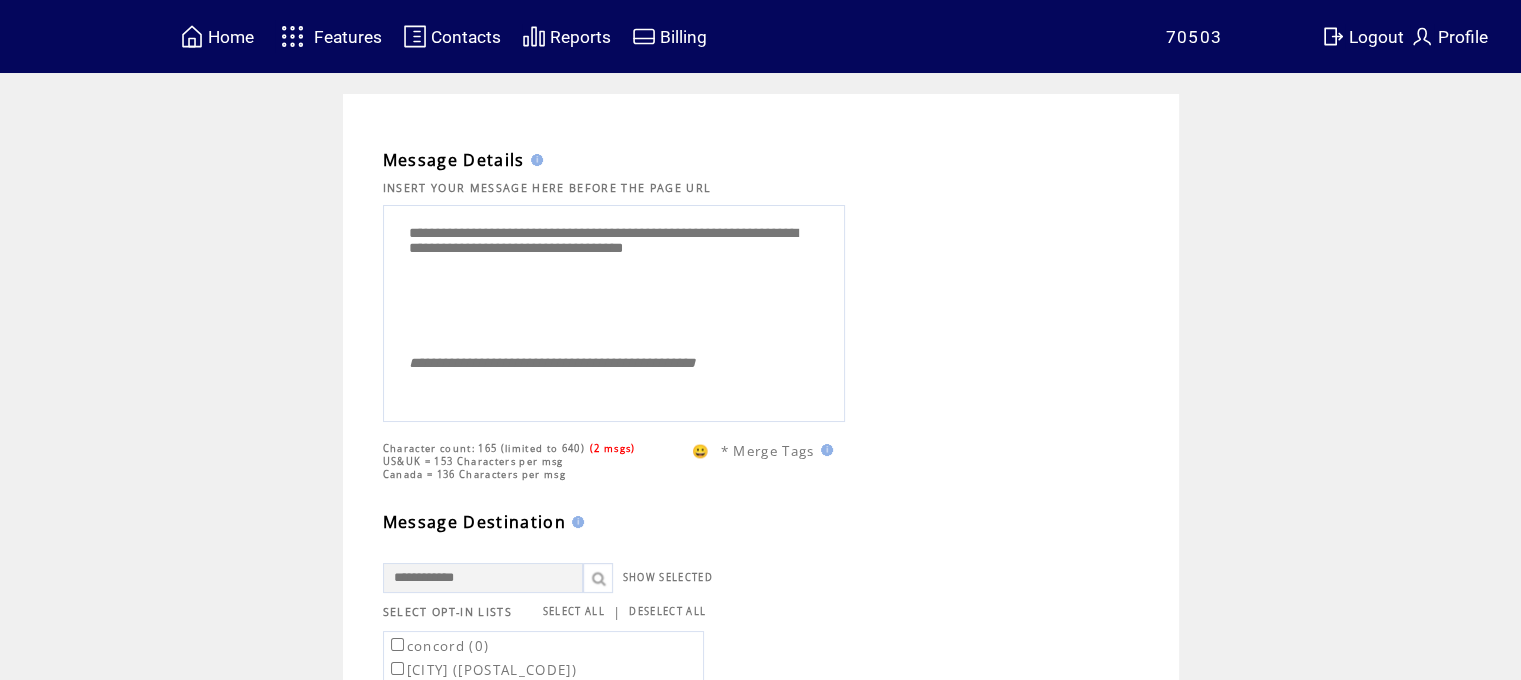 drag, startPoint x: 771, startPoint y: 235, endPoint x: 0, endPoint y: 195, distance: 772.0369 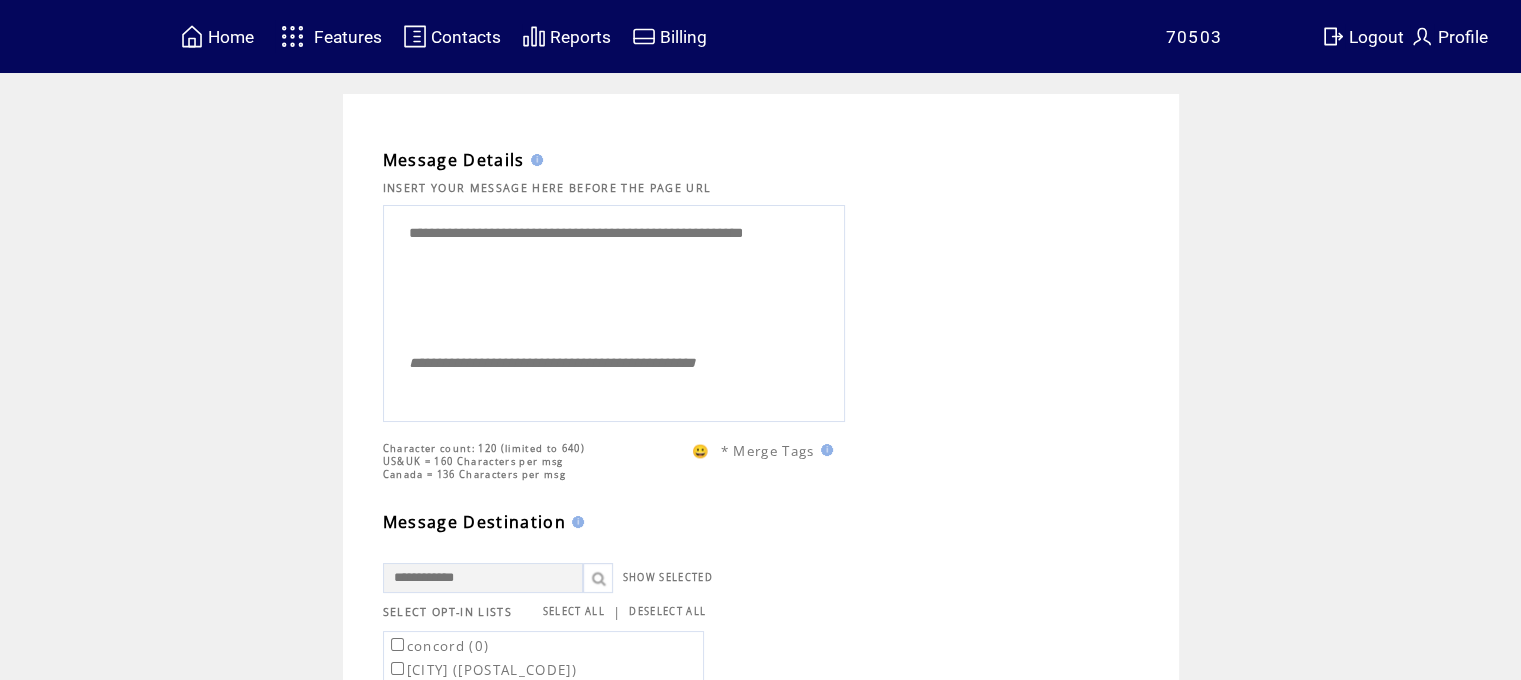 click on "**********" at bounding box center (614, 276) 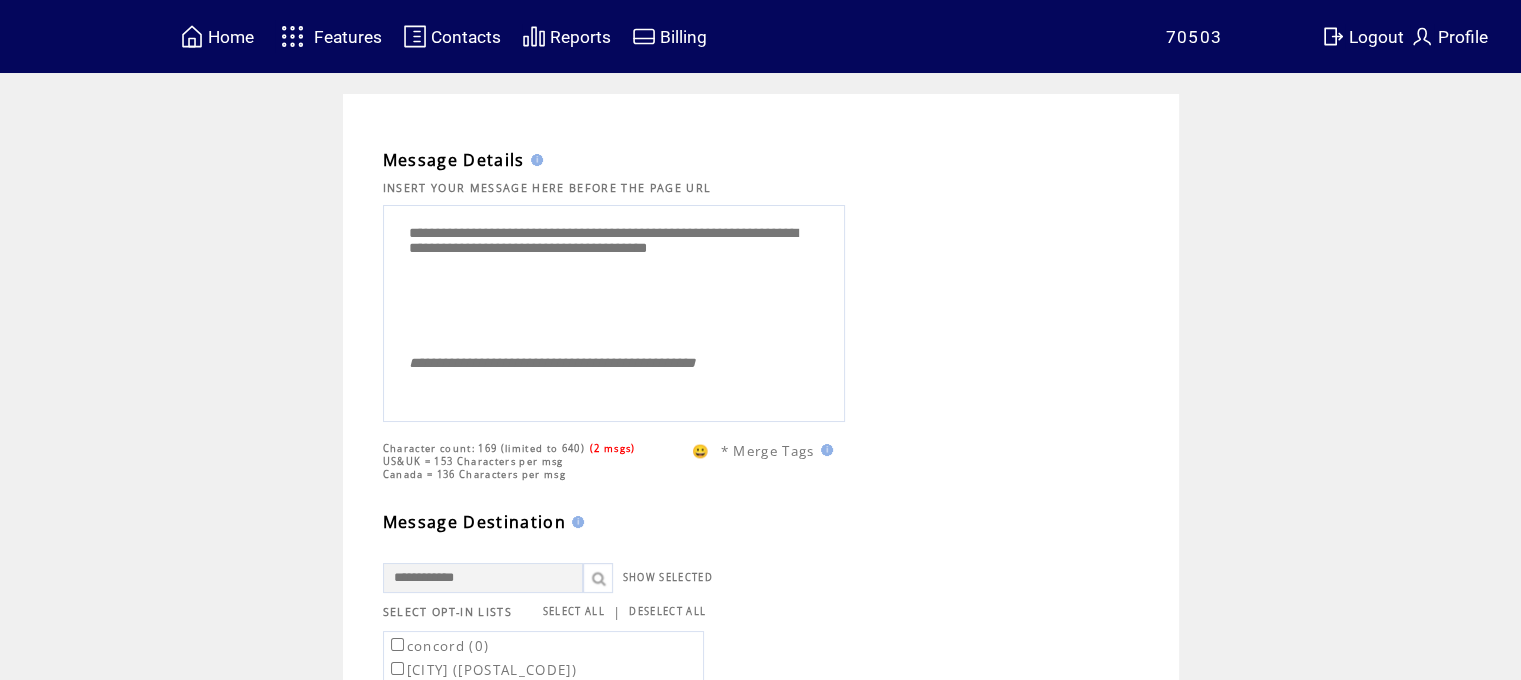 click on "**********" at bounding box center (614, 276) 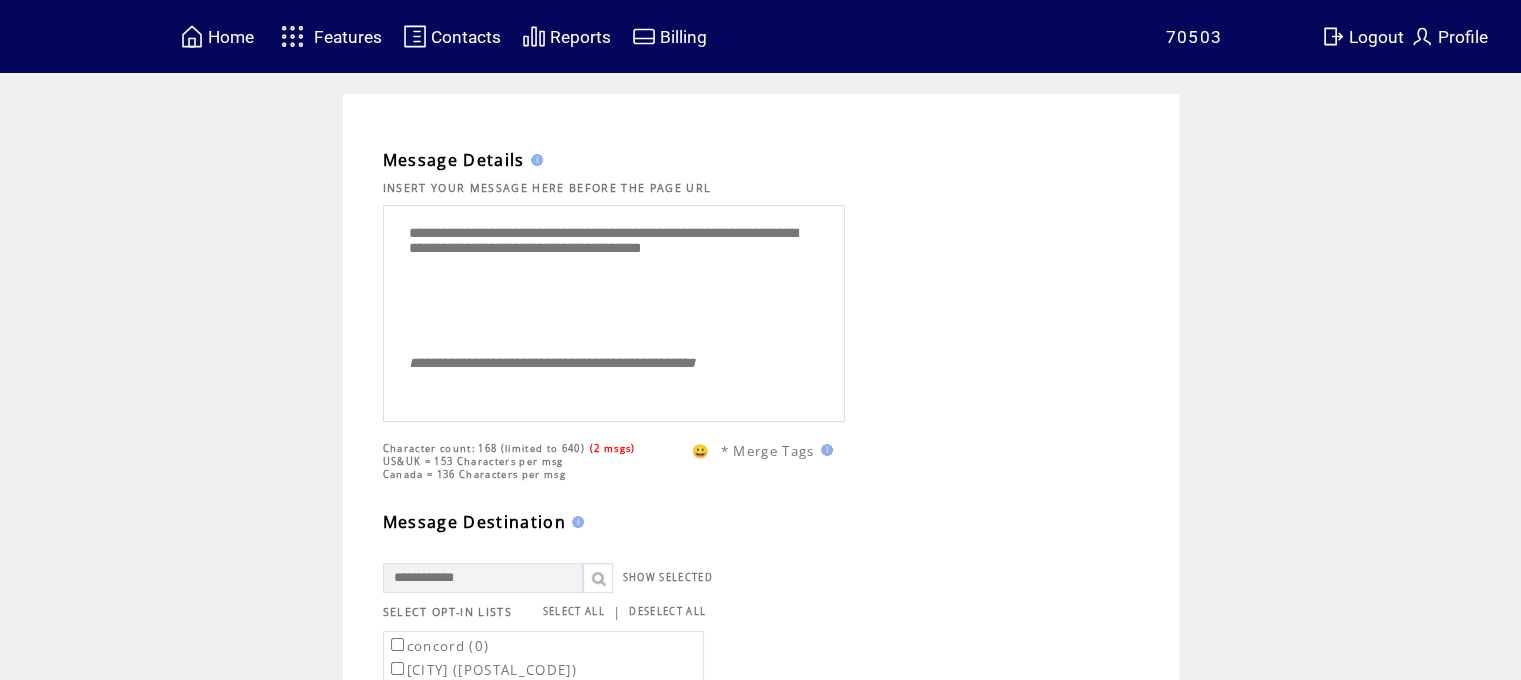 drag, startPoint x: 500, startPoint y: 270, endPoint x: 734, endPoint y: 256, distance: 234.41843 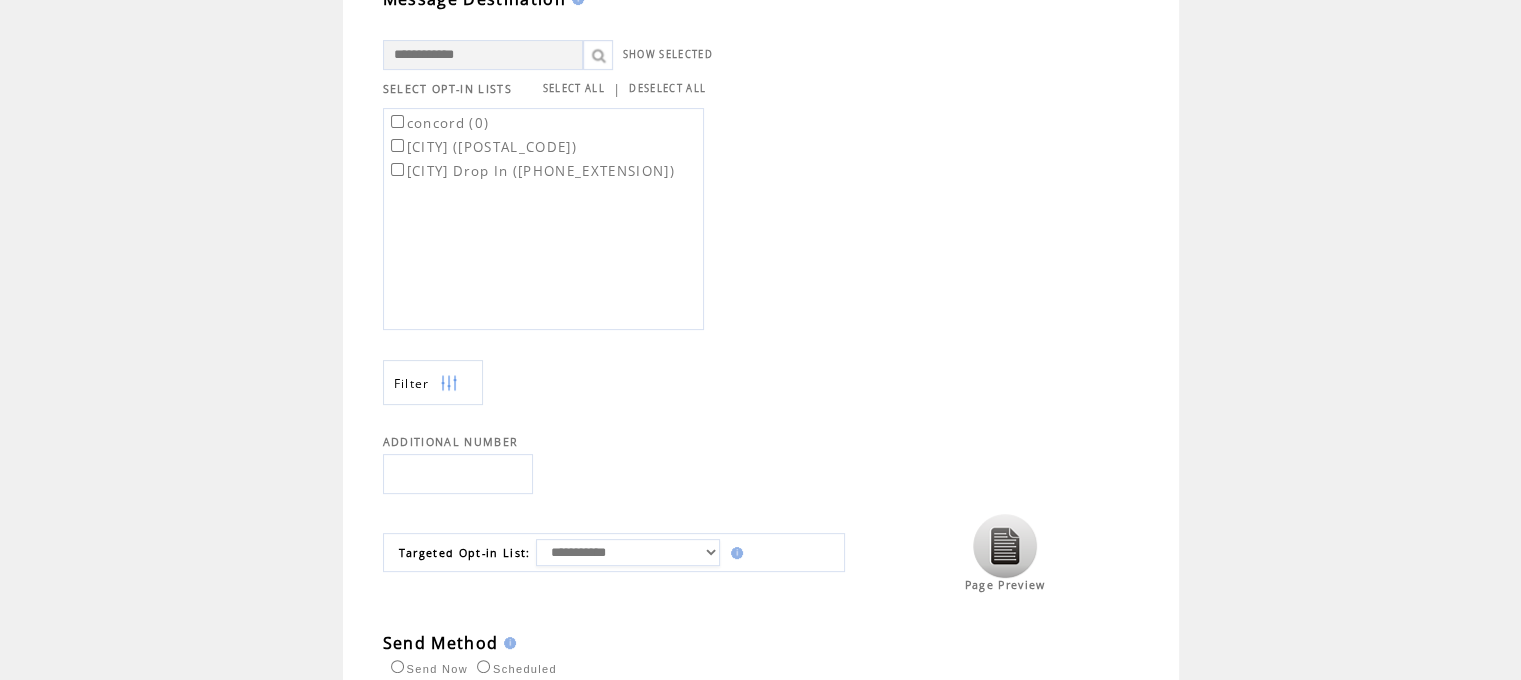 scroll, scrollTop: 526, scrollLeft: 0, axis: vertical 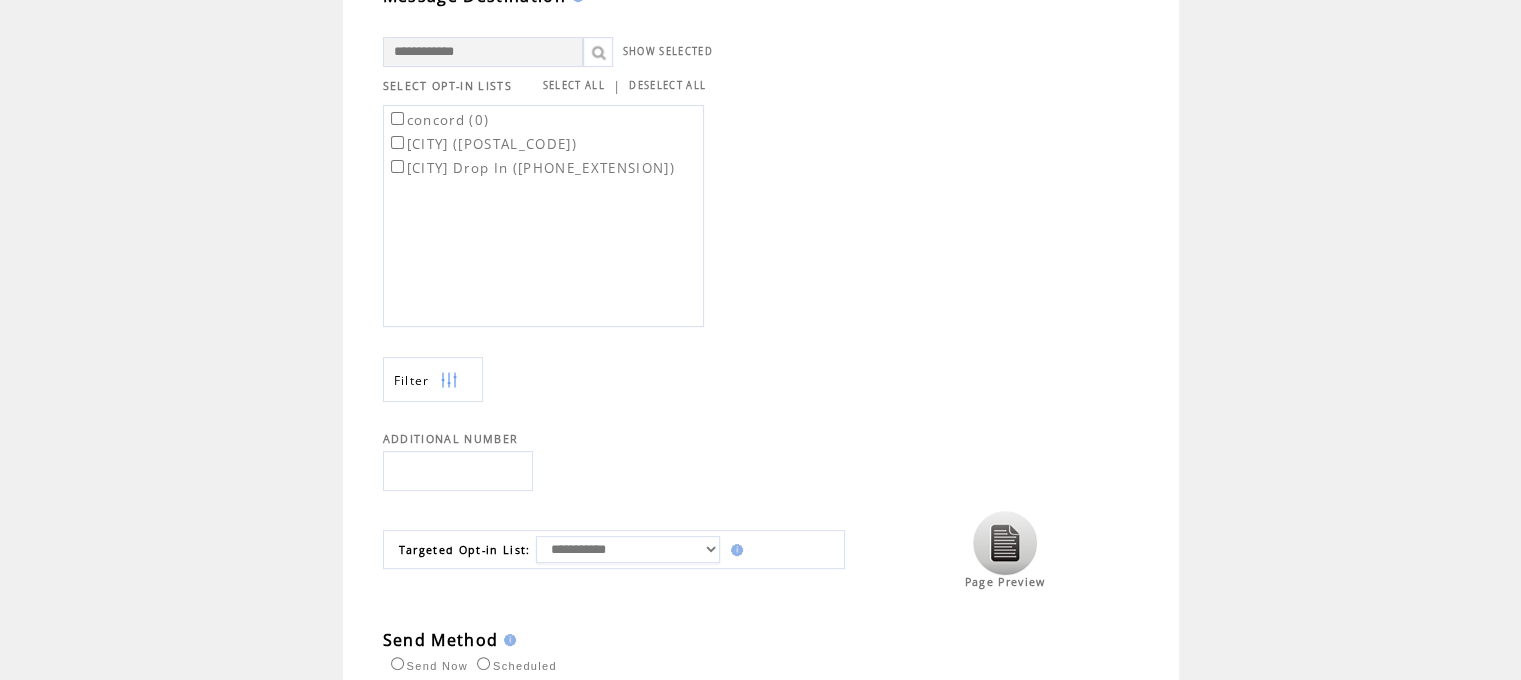 type on "**********" 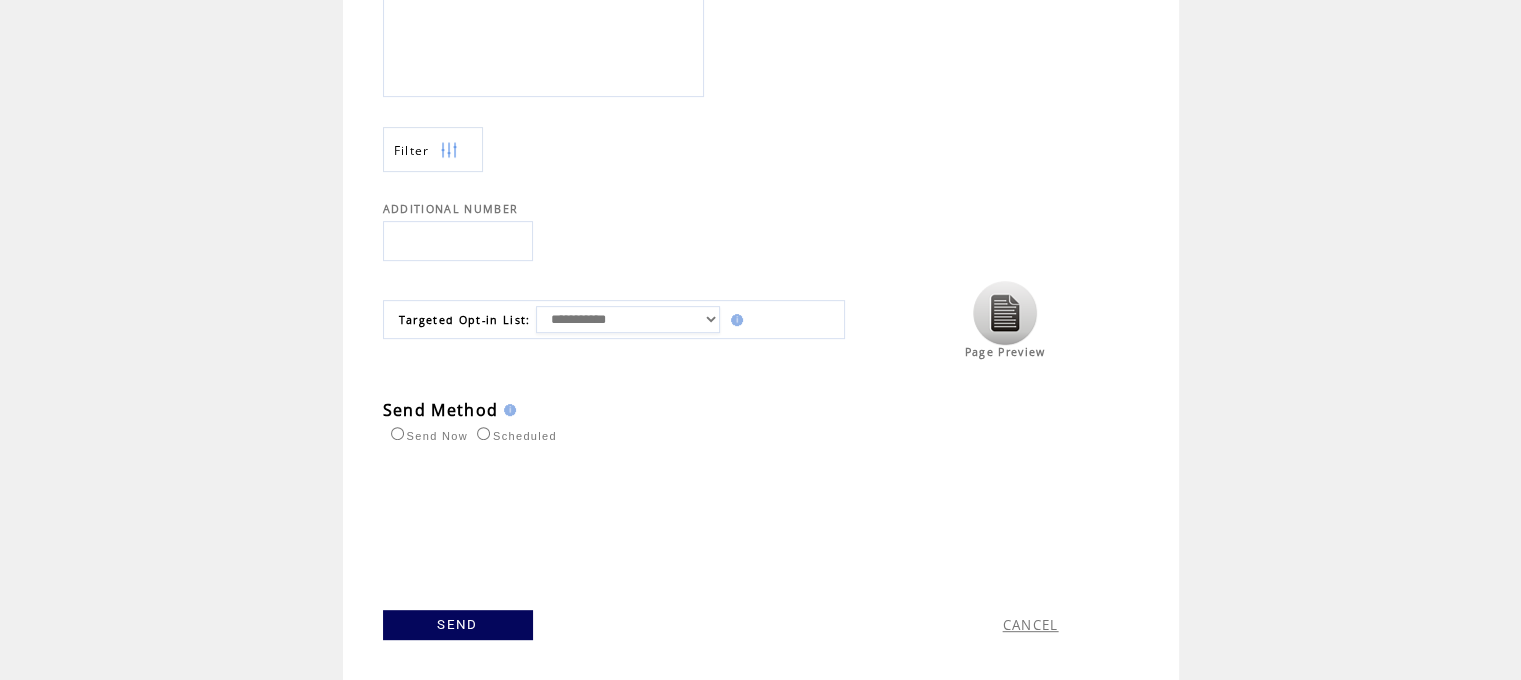 scroll, scrollTop: 772, scrollLeft: 0, axis: vertical 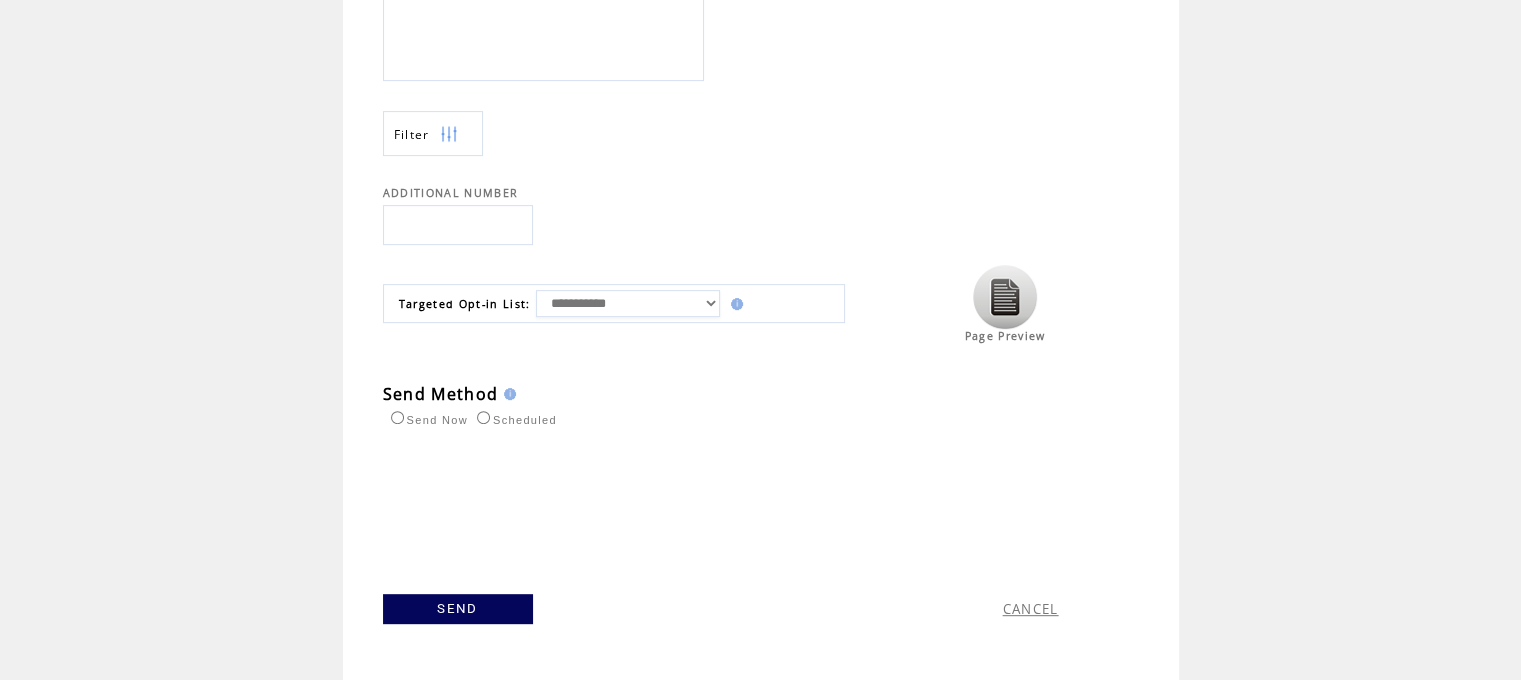 click on "**********" at bounding box center [628, 303] 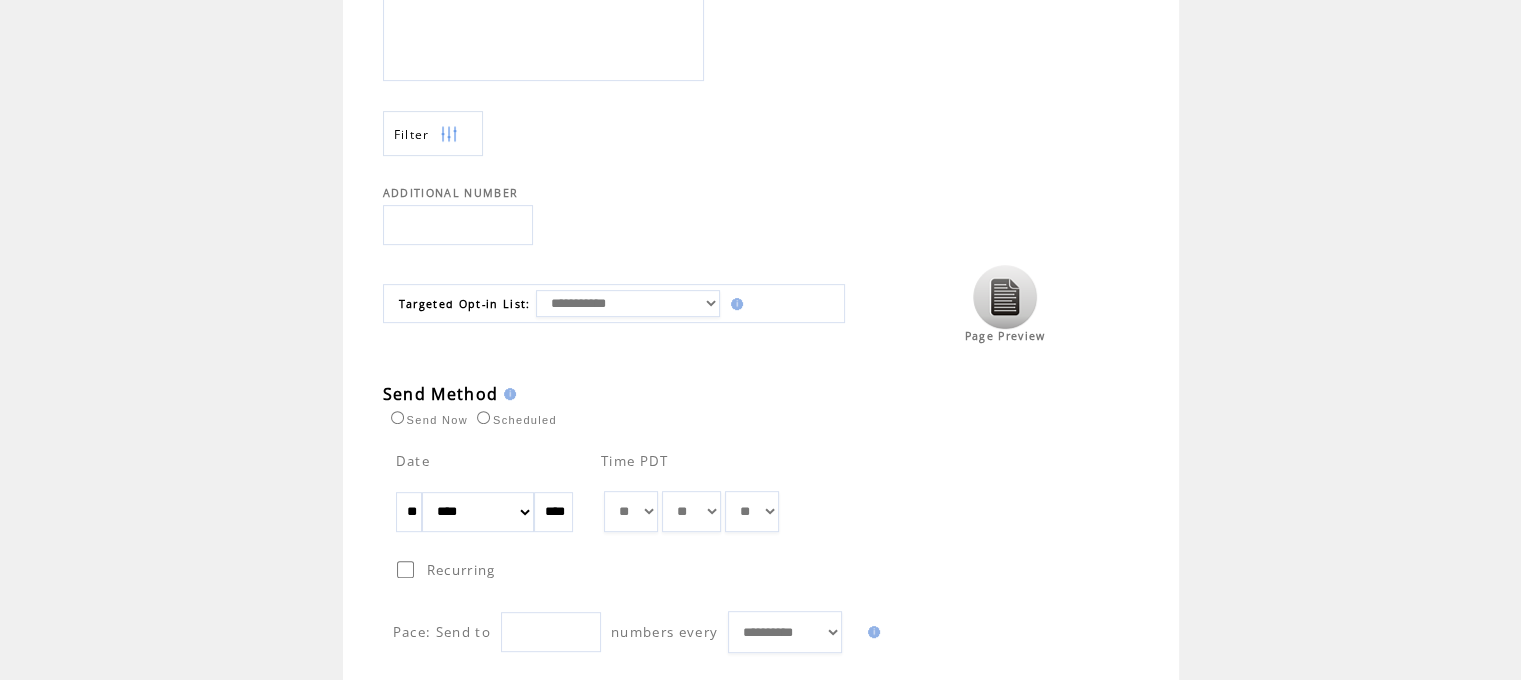 drag, startPoint x: 435, startPoint y: 507, endPoint x: 348, endPoint y: 526, distance: 89.050545 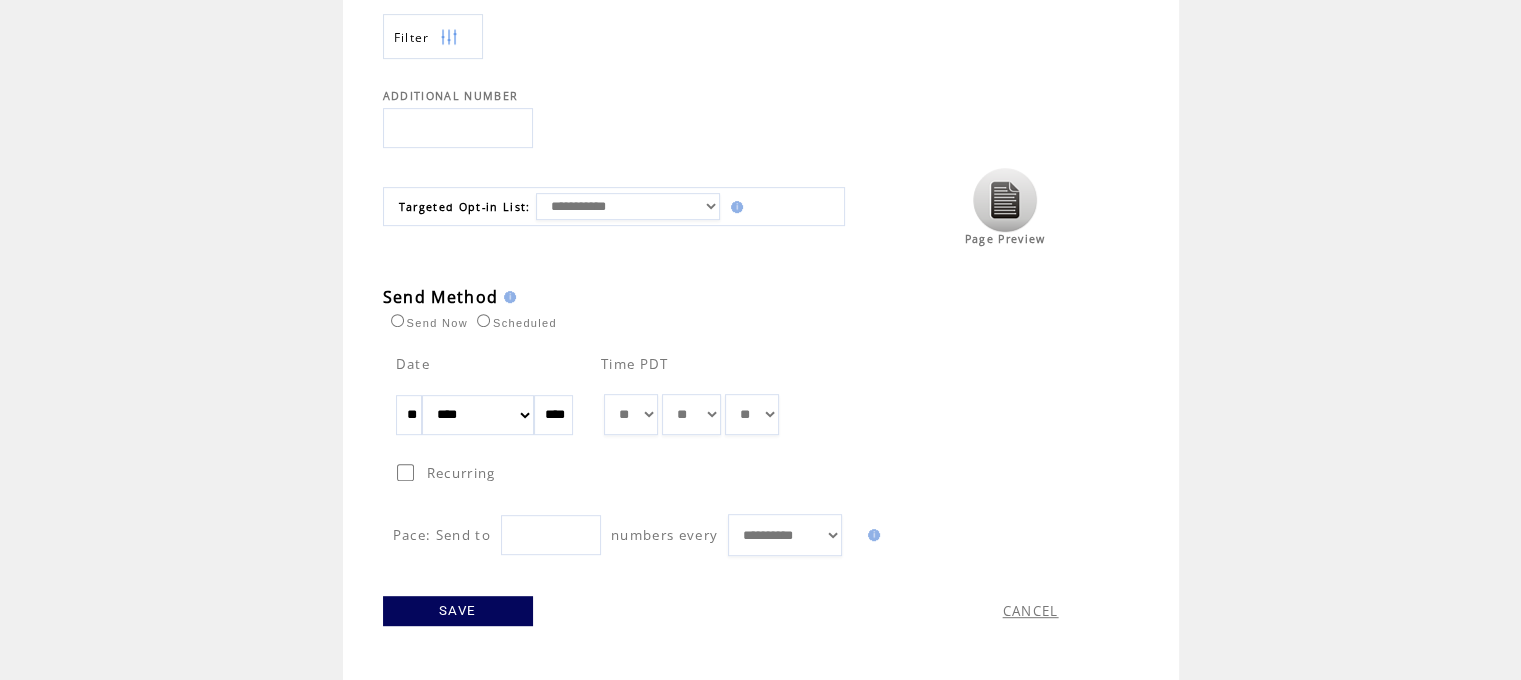click on "SAVE" at bounding box center [458, 611] 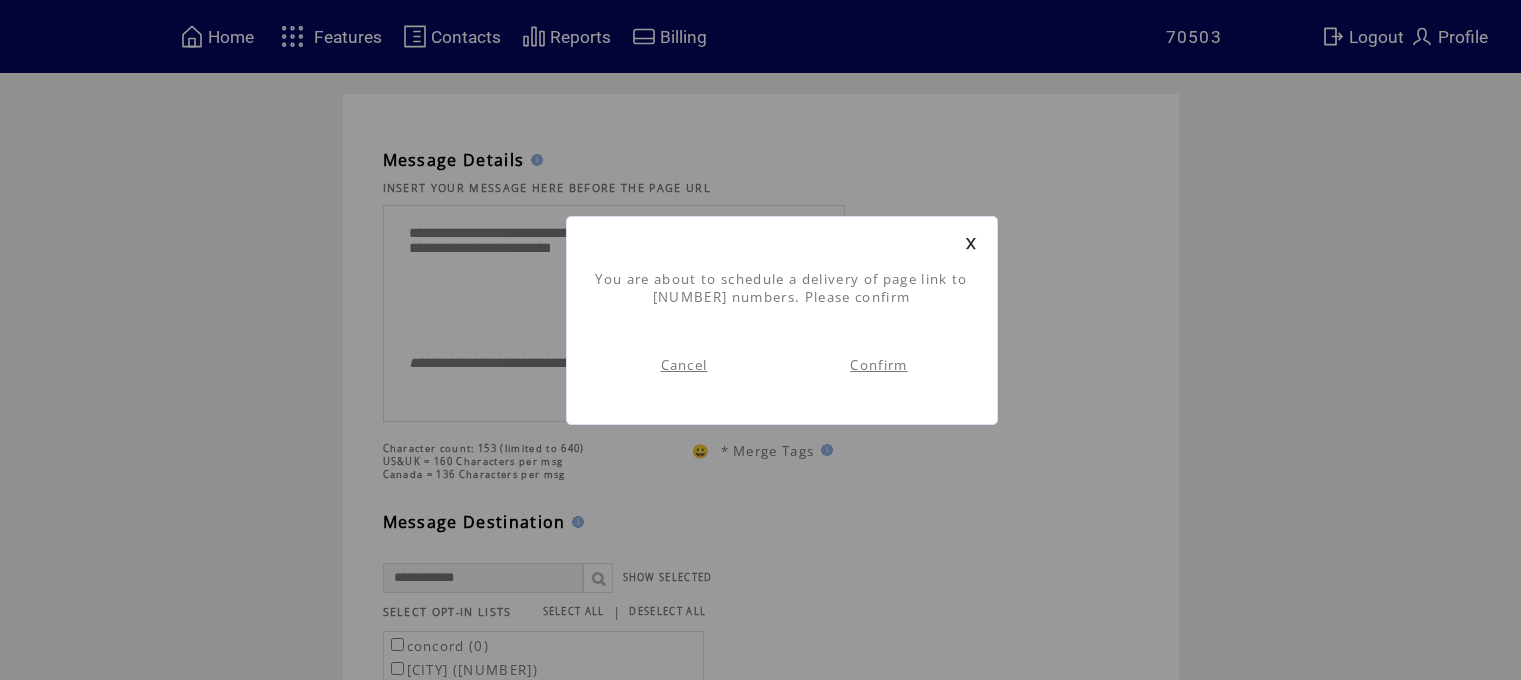 scroll, scrollTop: 0, scrollLeft: 0, axis: both 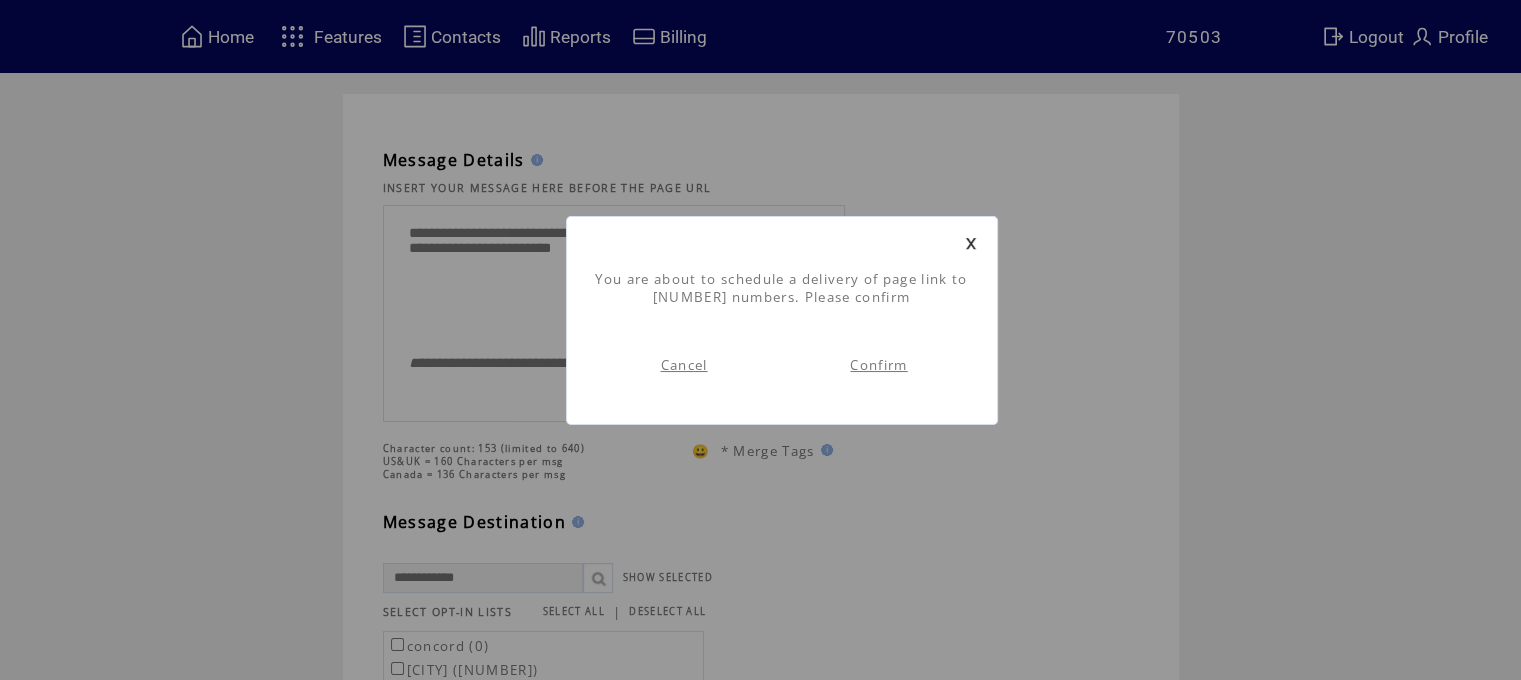 click on "Confirm" at bounding box center [878, 365] 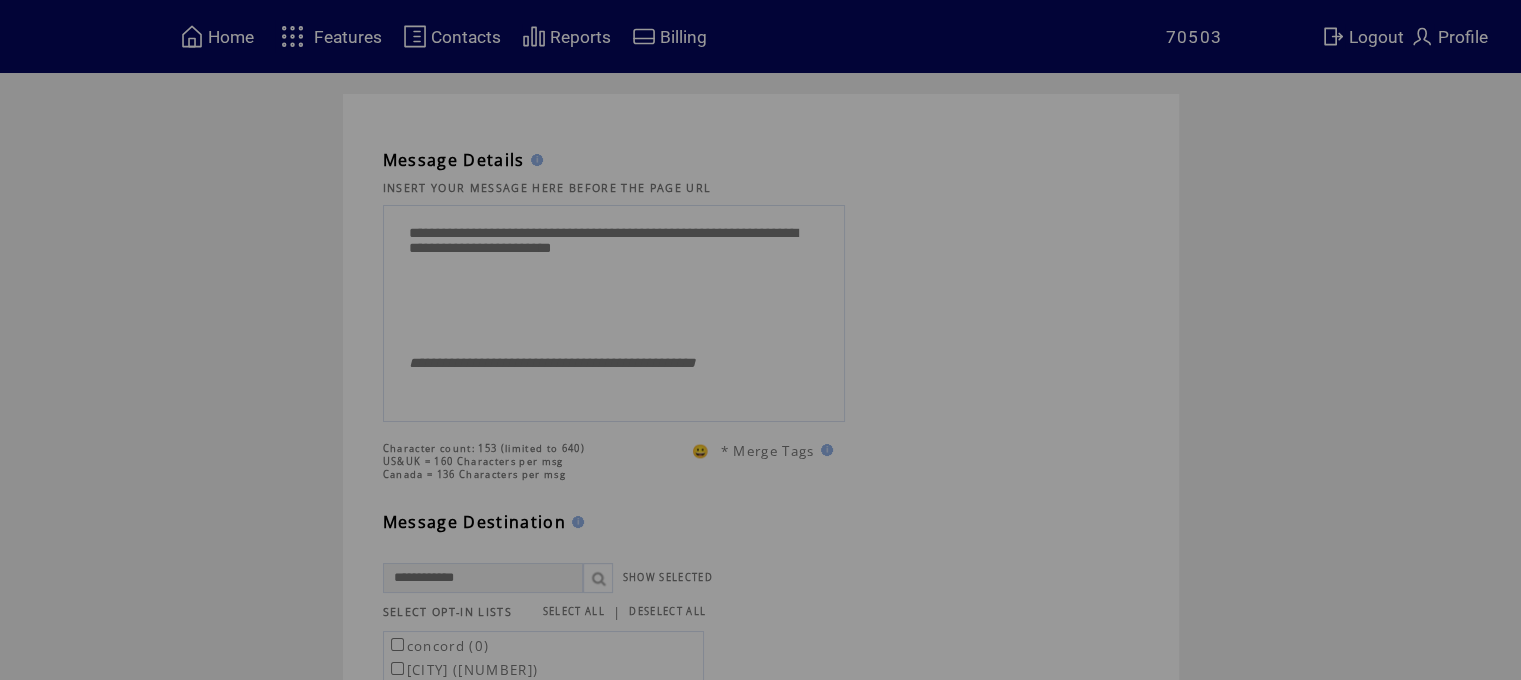 scroll, scrollTop: 0, scrollLeft: 0, axis: both 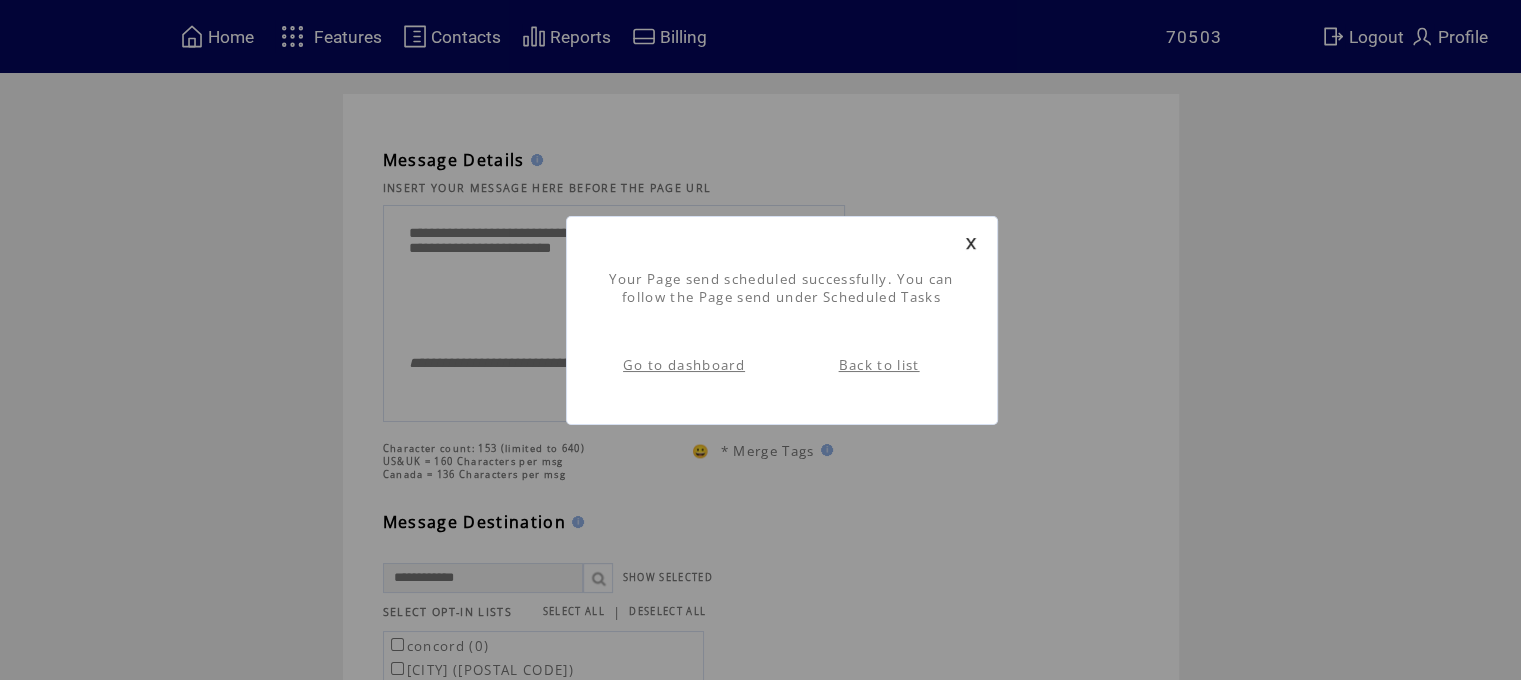 click on "Go to dashboard" at bounding box center (684, 365) 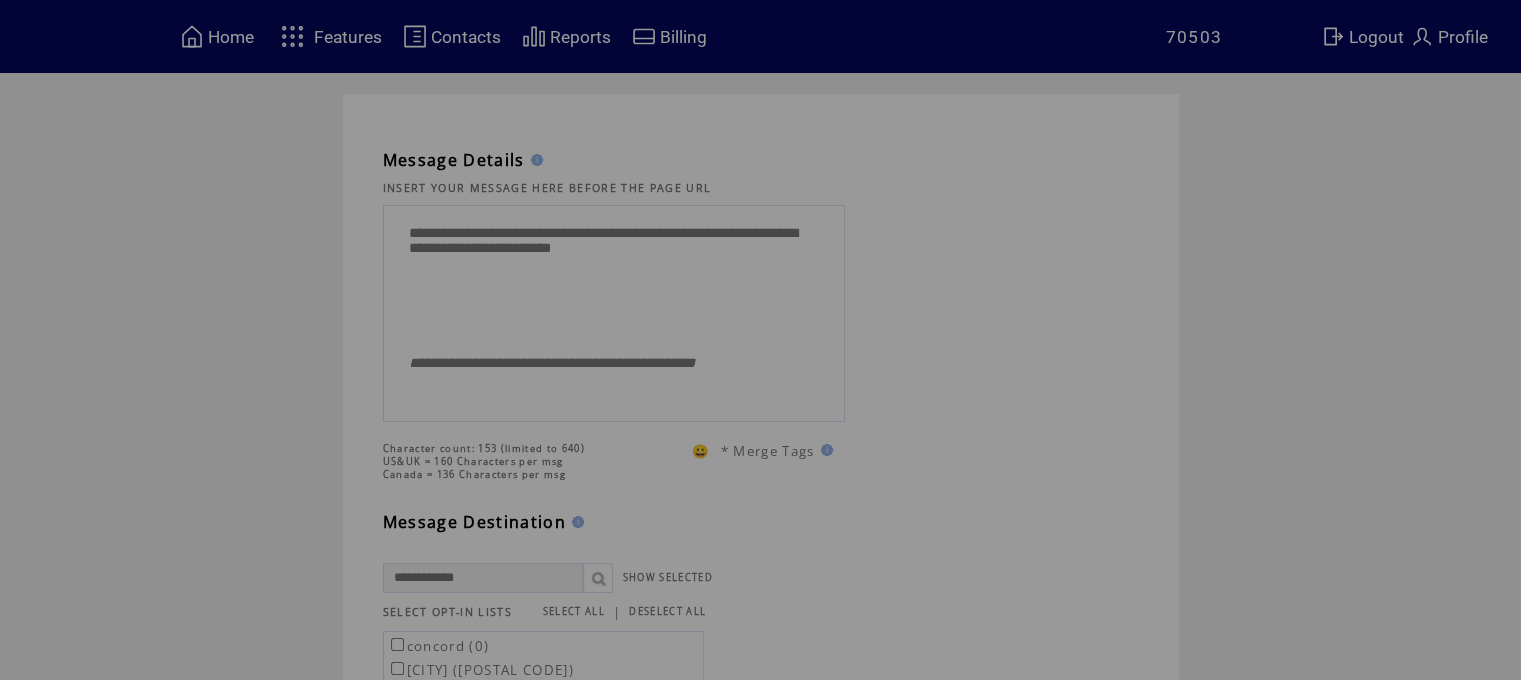 scroll, scrollTop: 0, scrollLeft: 0, axis: both 